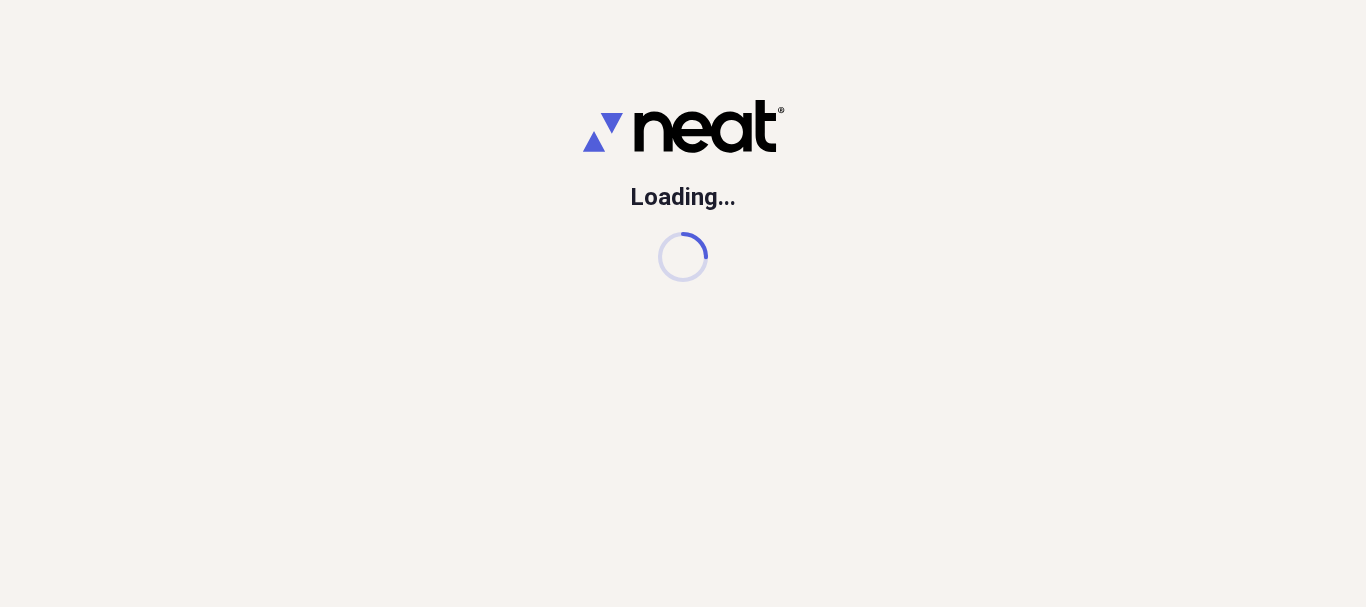 scroll, scrollTop: 0, scrollLeft: 0, axis: both 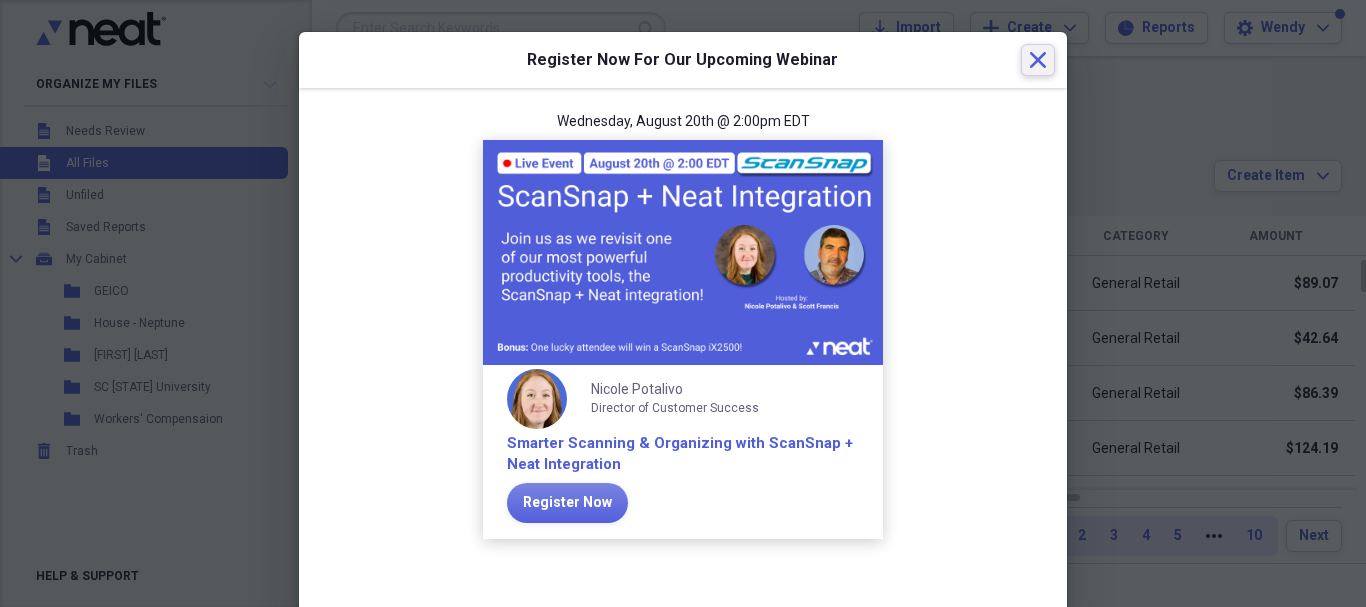click 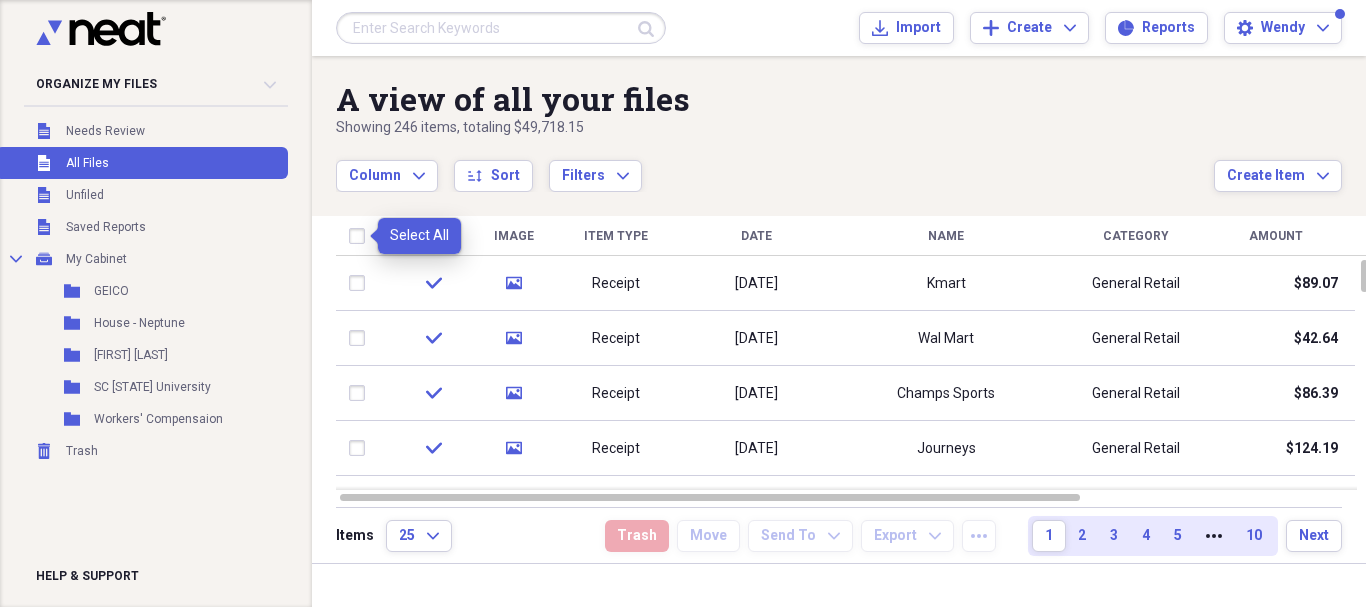 click at bounding box center [361, 236] 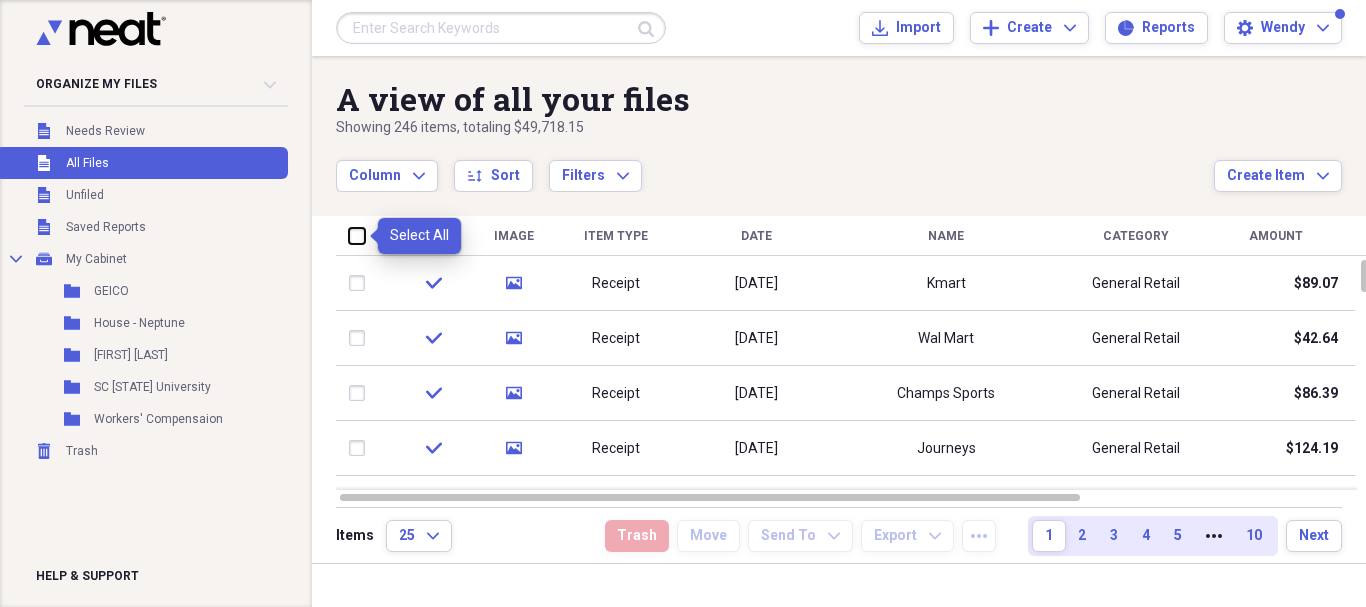 click at bounding box center (349, 235) 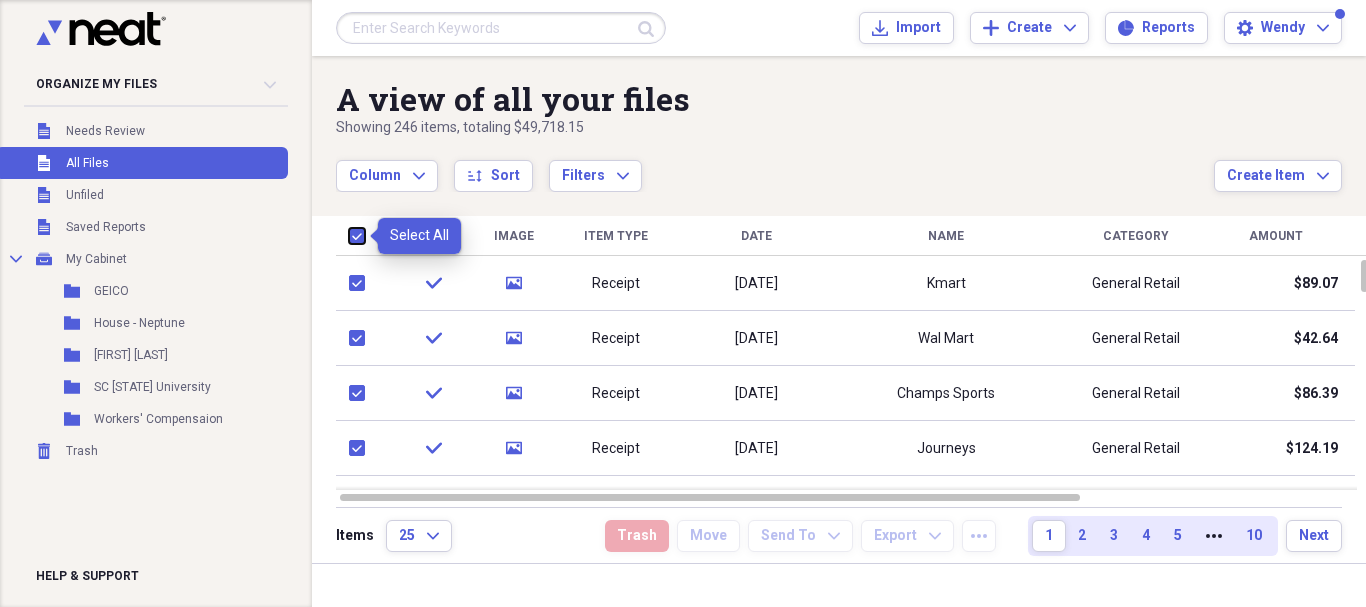 checkbox on "true" 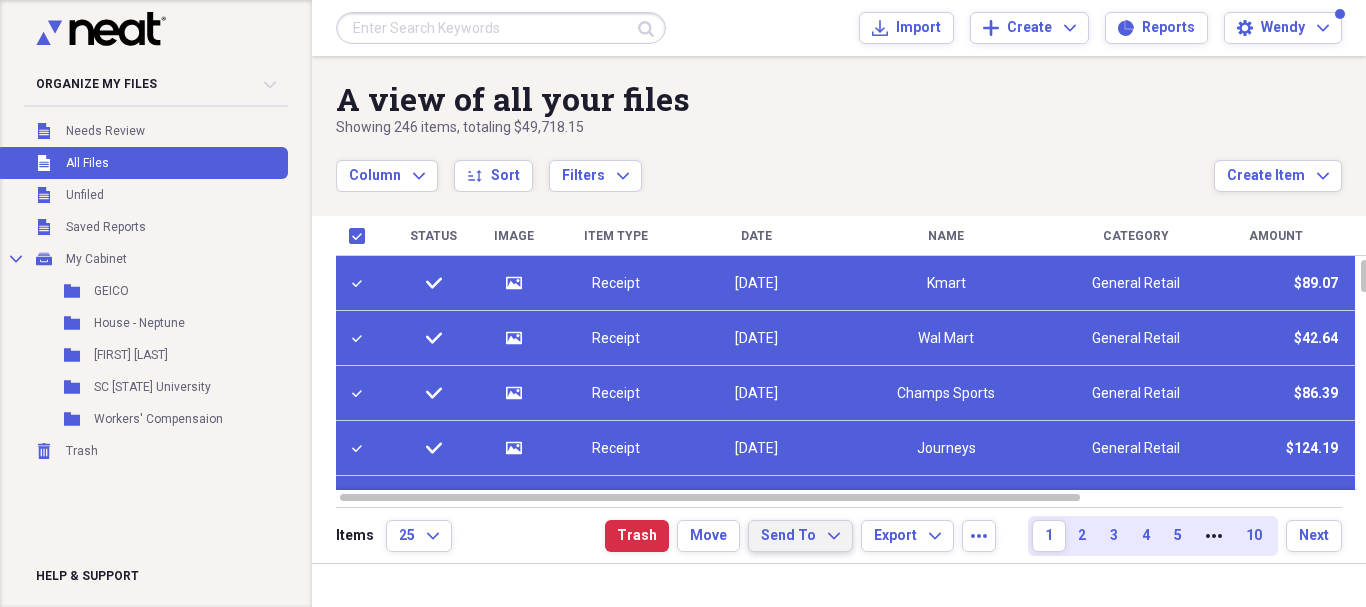 click on "Expand" 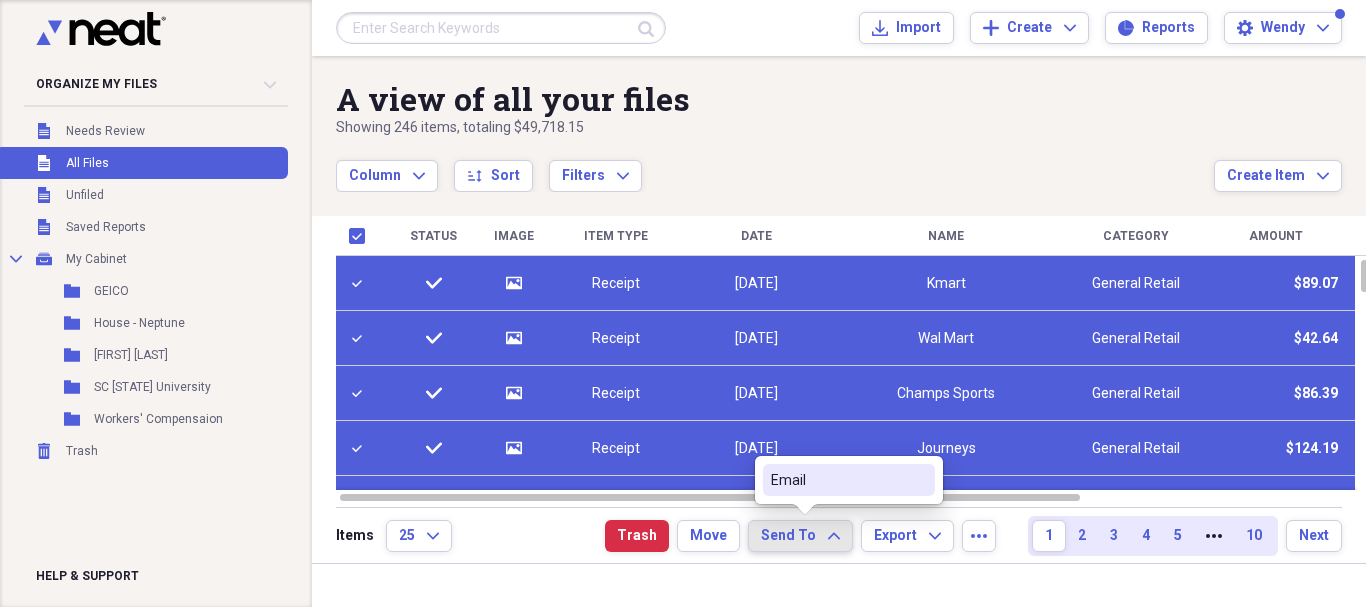 click on "Expand" 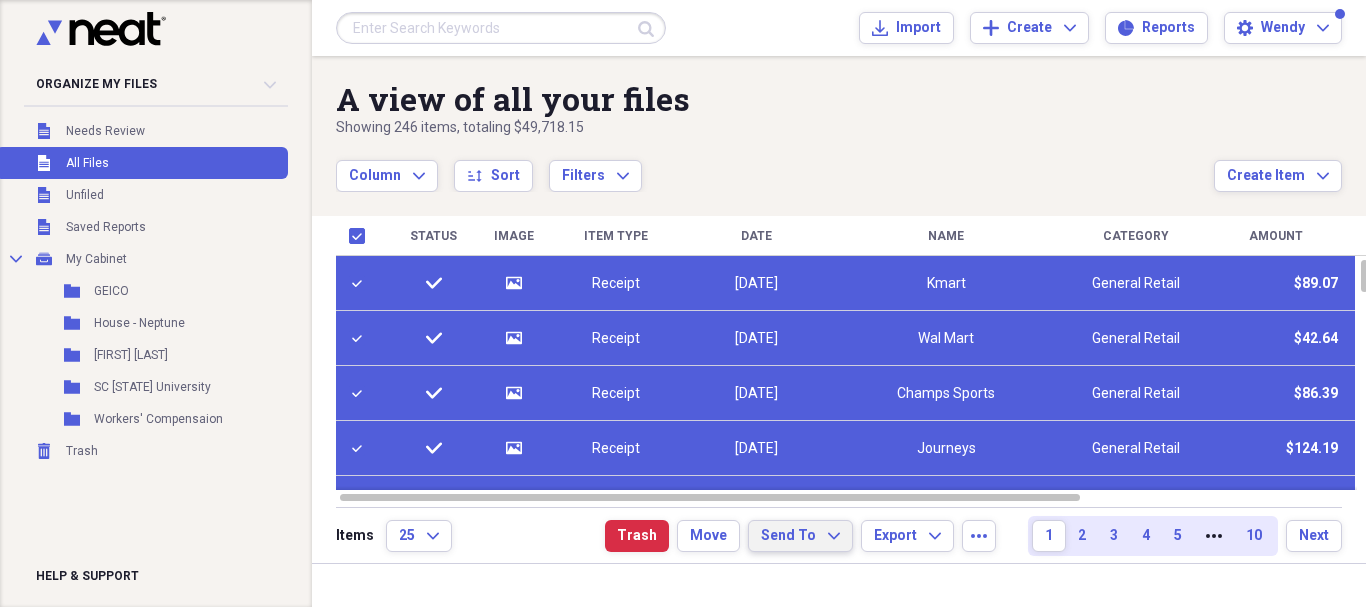 click on "Send To" at bounding box center (788, 536) 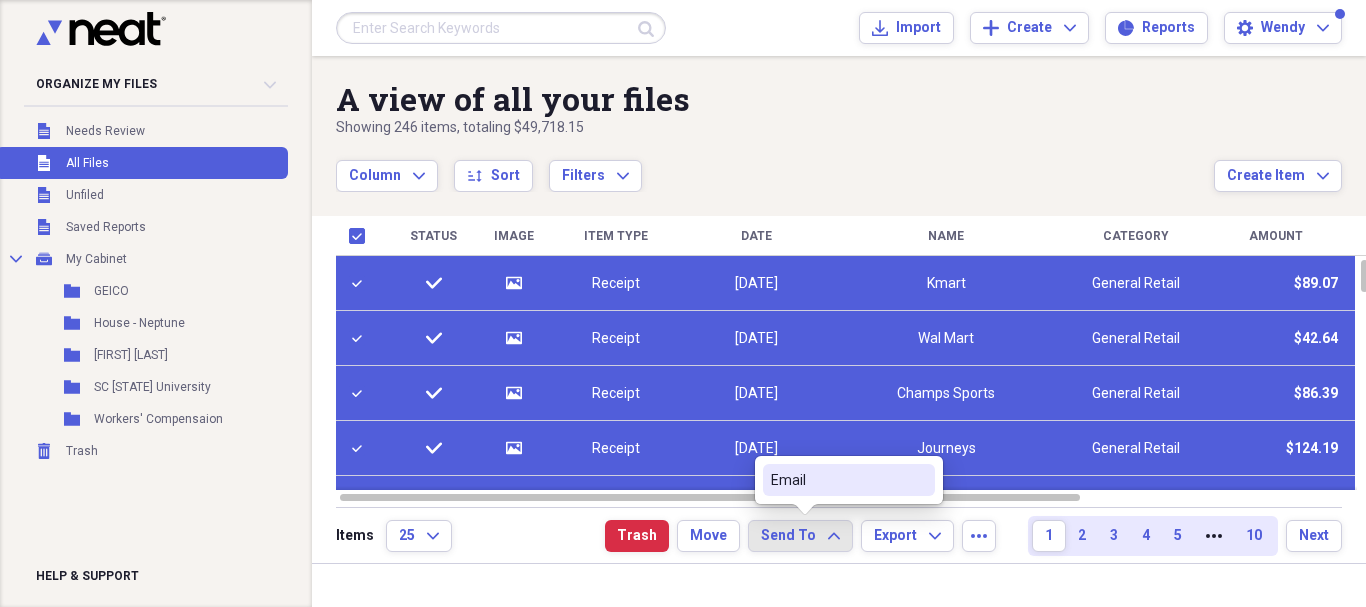 click on "Email" at bounding box center [837, 480] 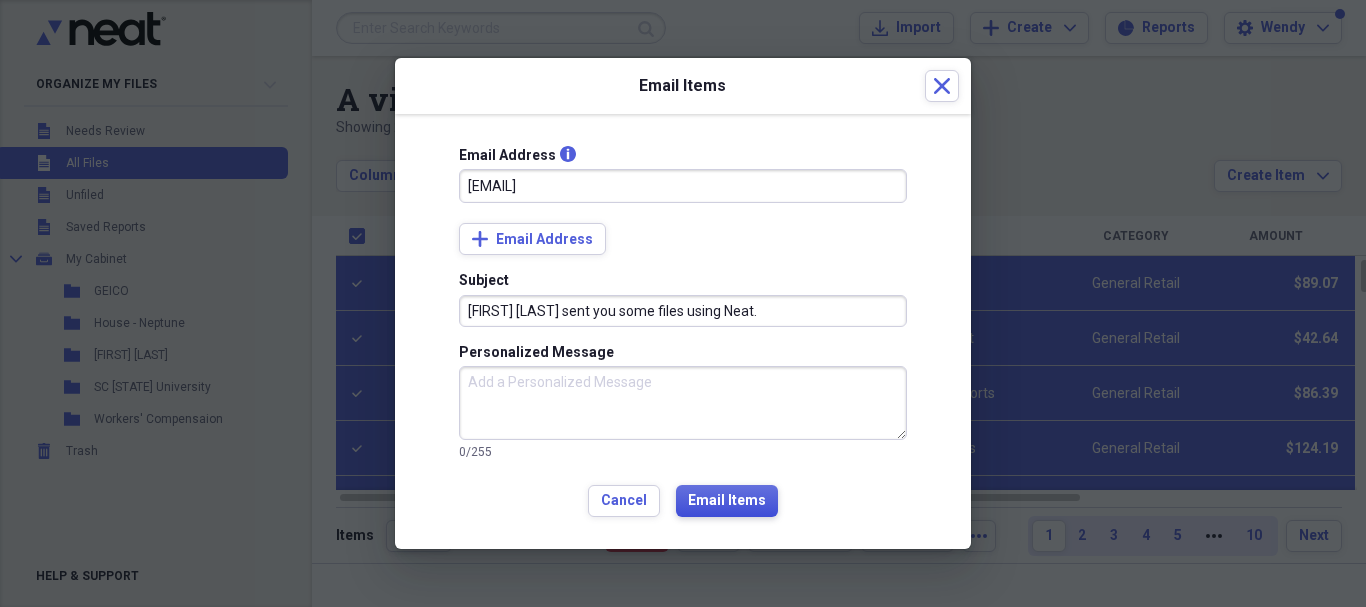type on "[EMAIL]" 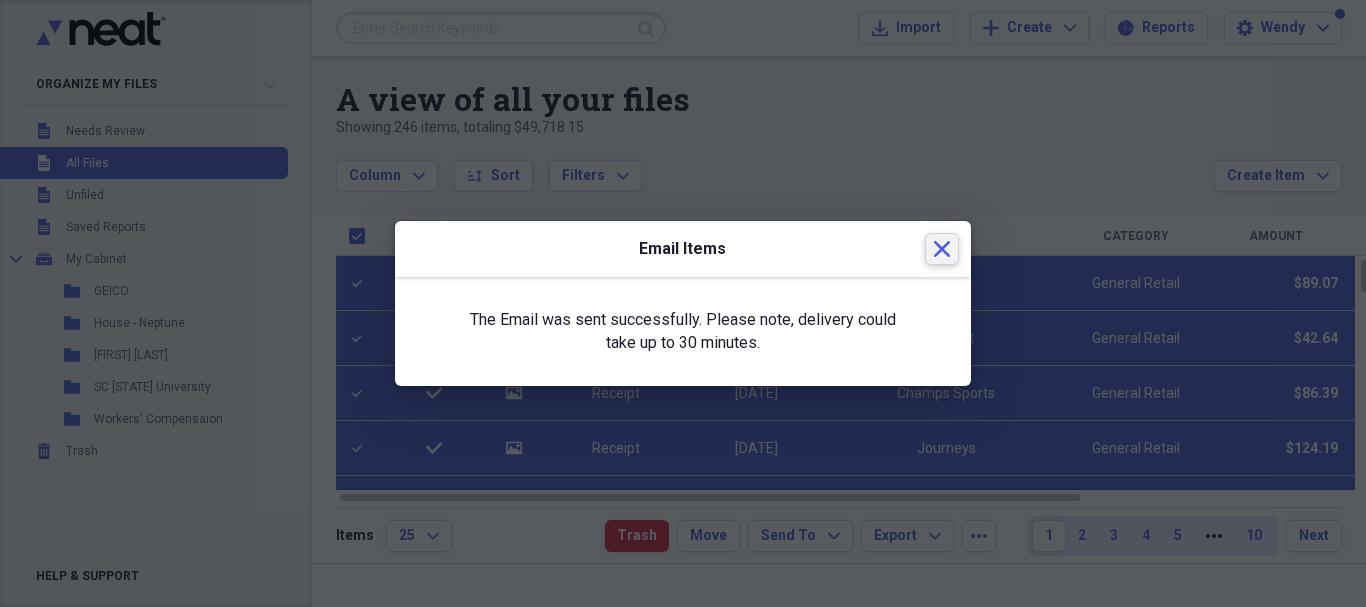 click 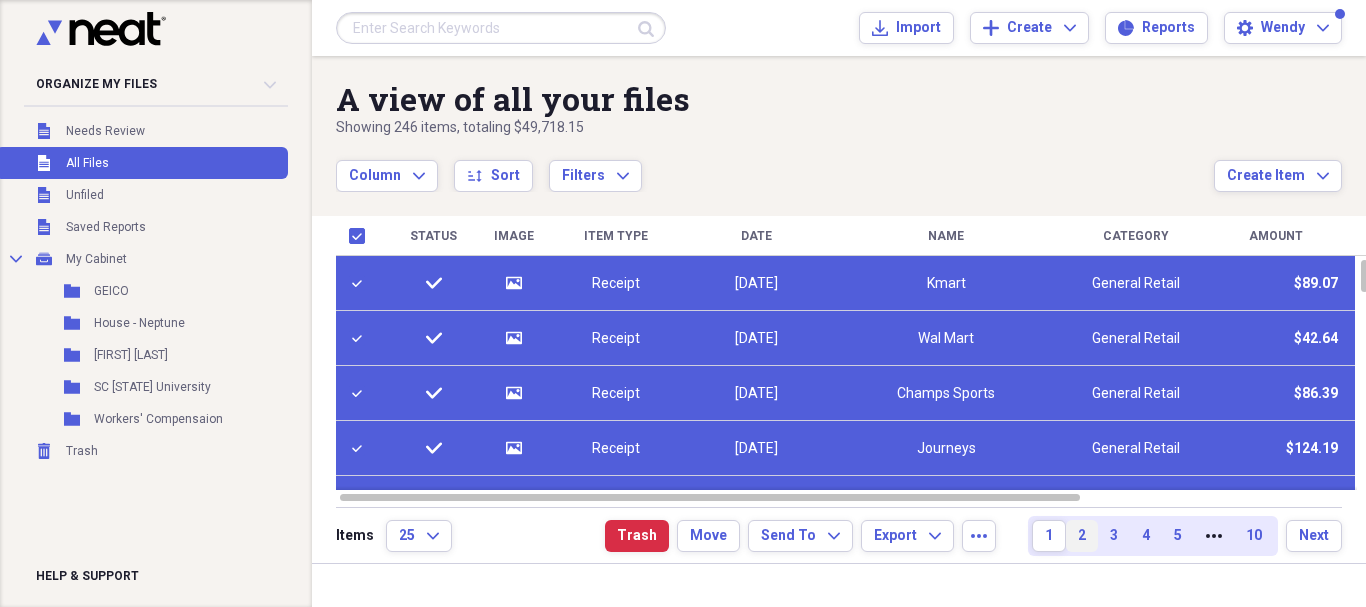 click on "2" at bounding box center (1082, 536) 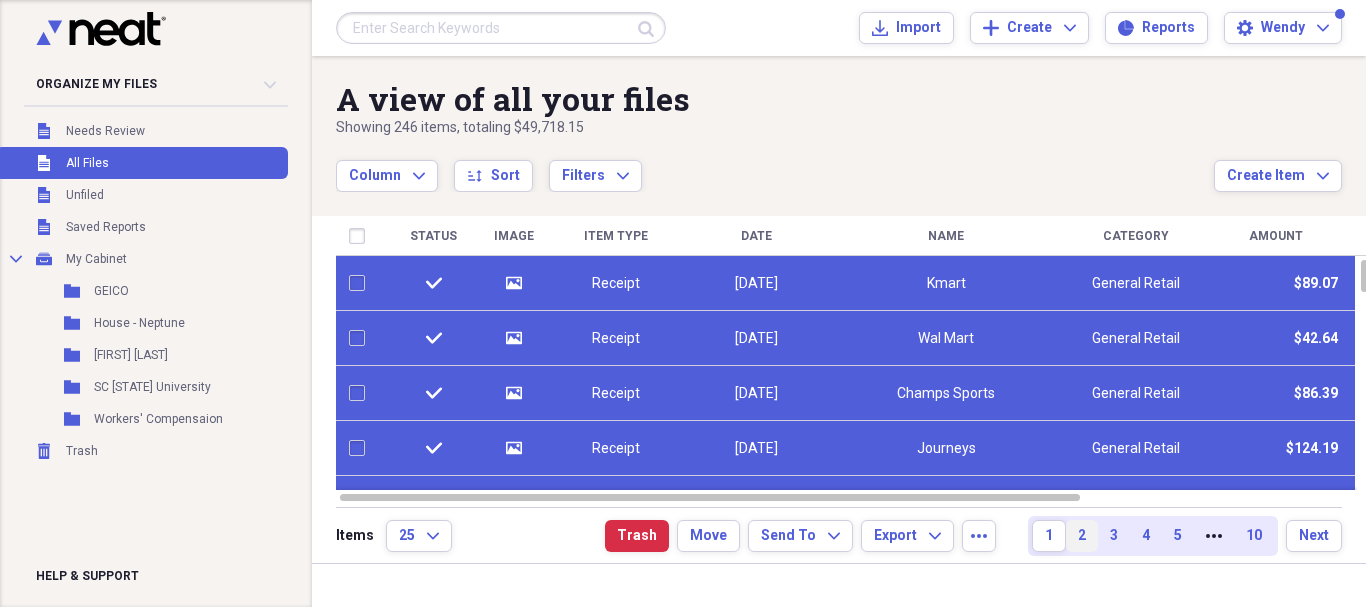 checkbox on "false" 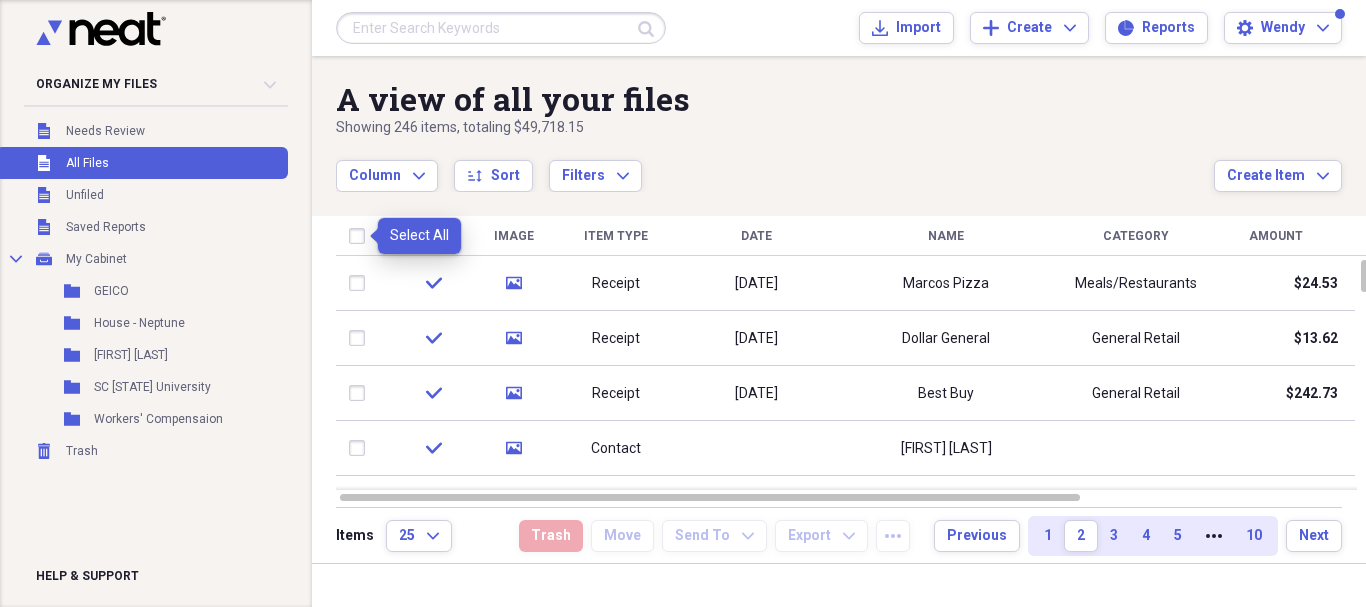 click at bounding box center (361, 236) 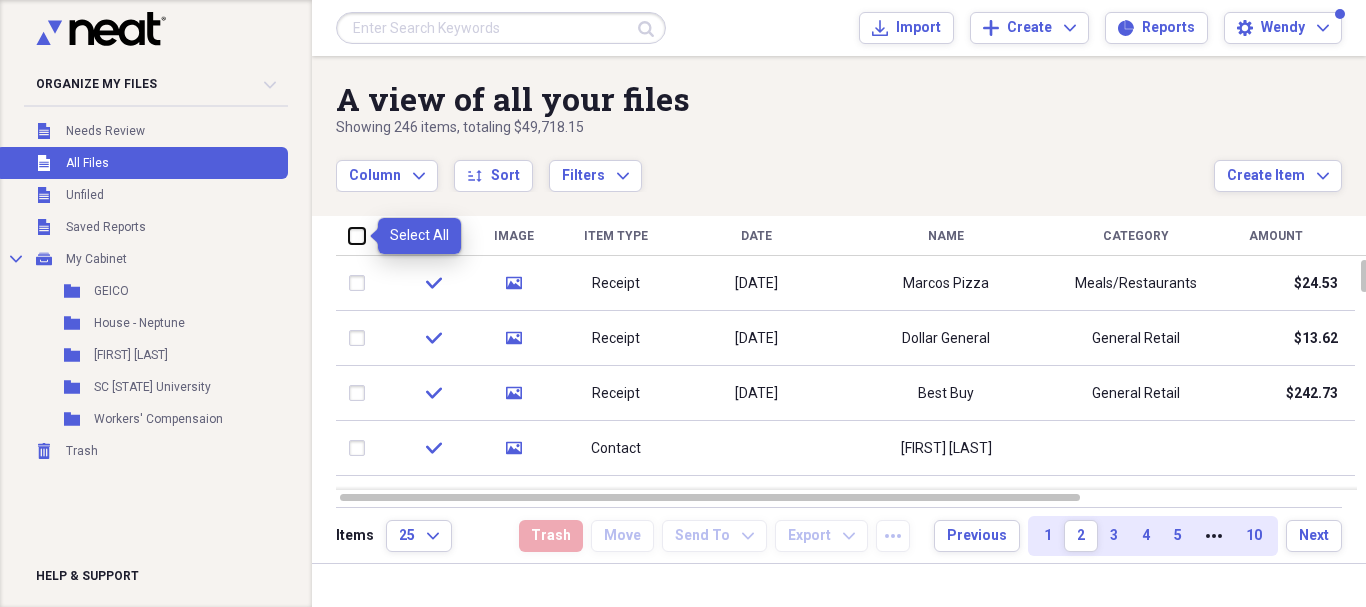 click at bounding box center (349, 235) 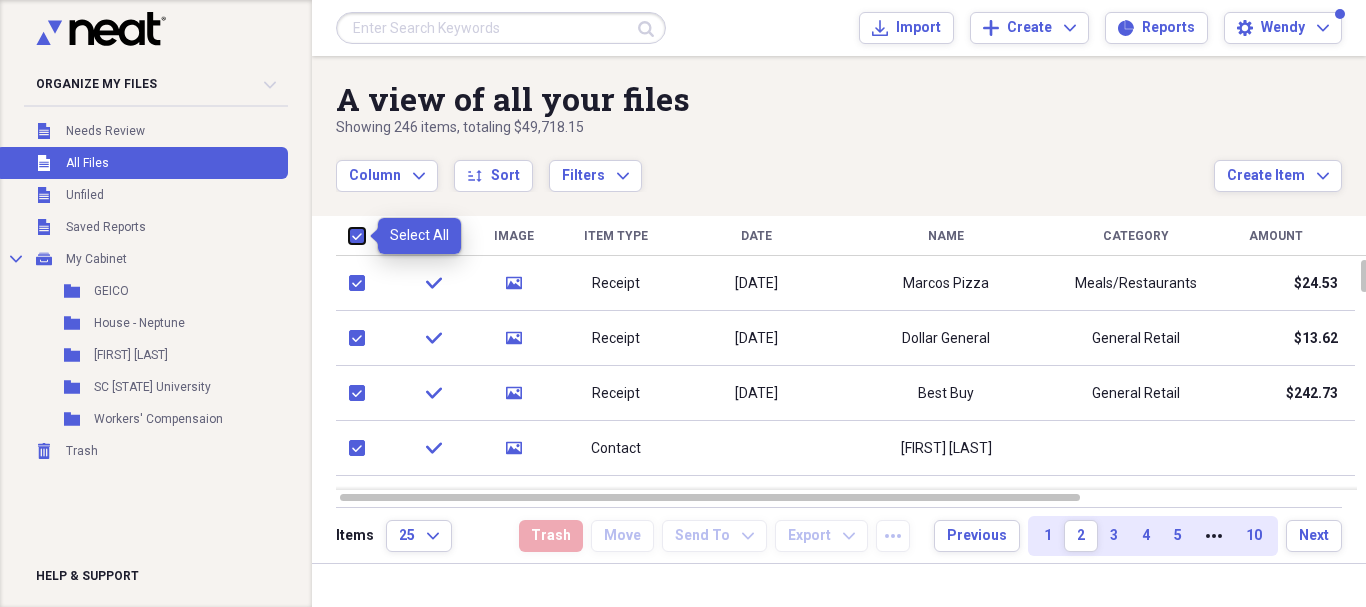 checkbox on "true" 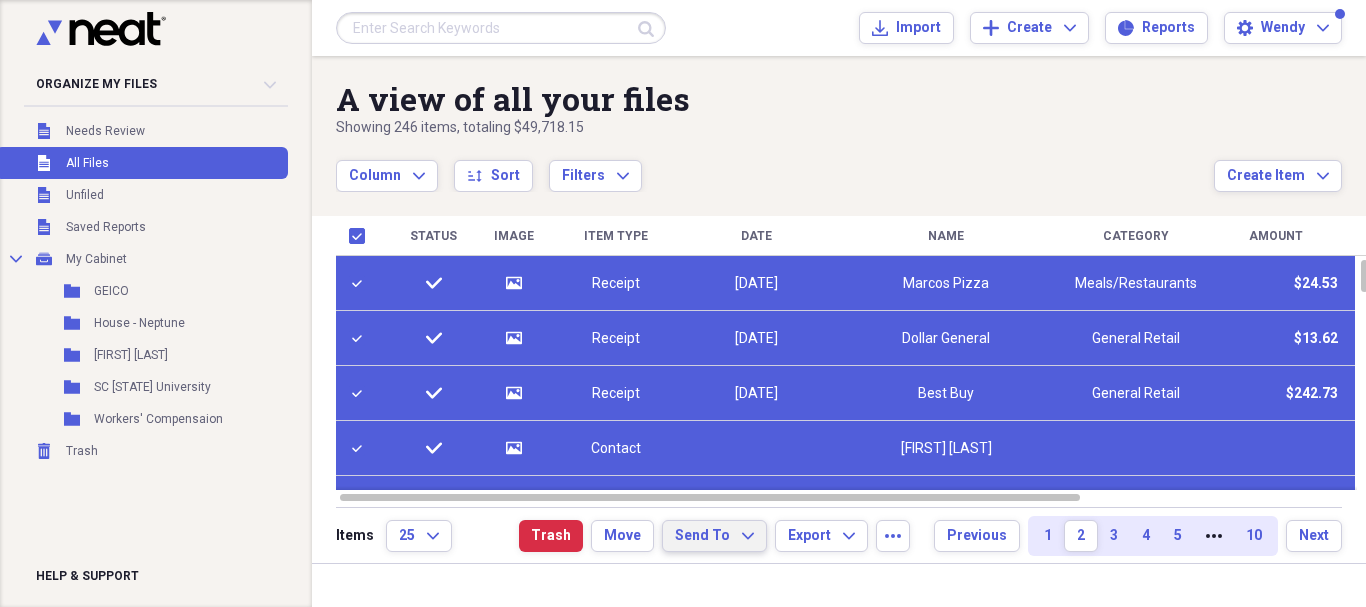 click on "Send To" at bounding box center [702, 536] 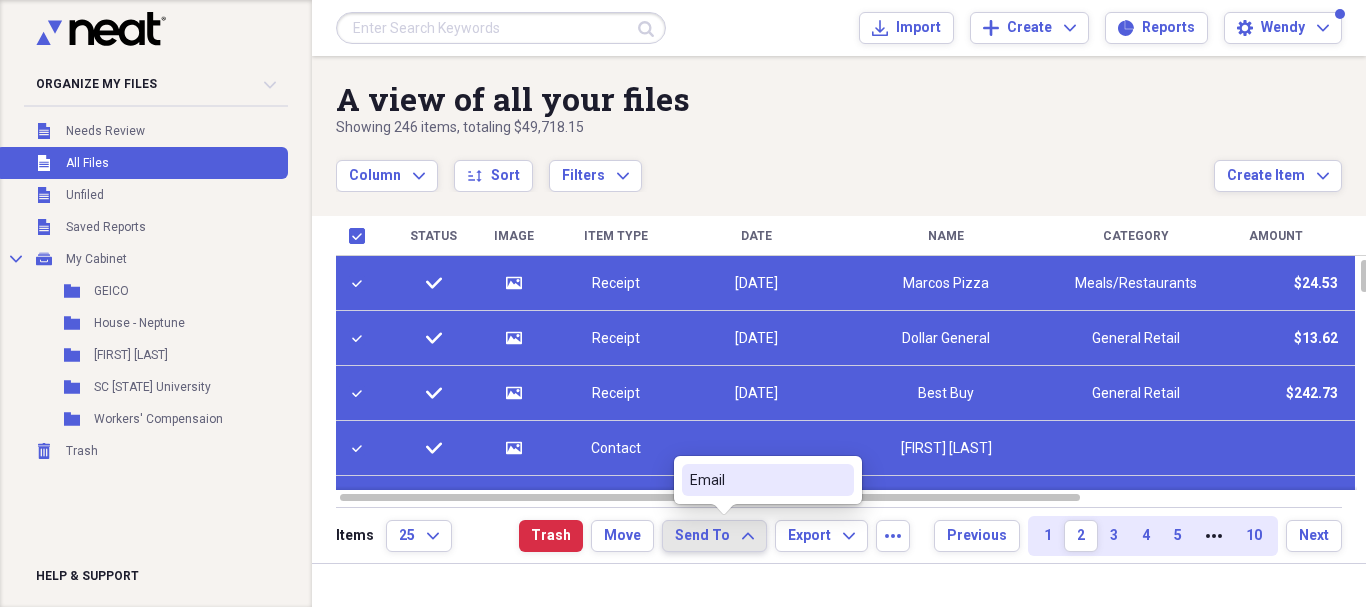 click on "Email" at bounding box center [756, 480] 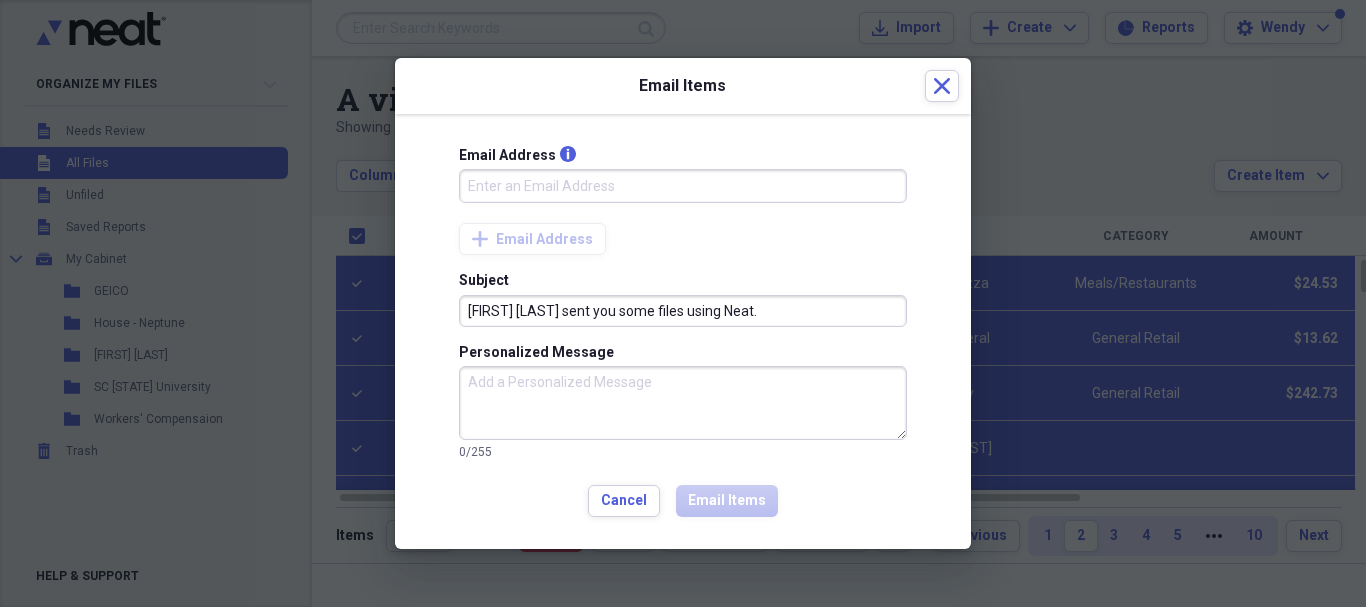 click on "Email Address info" at bounding box center (683, 186) 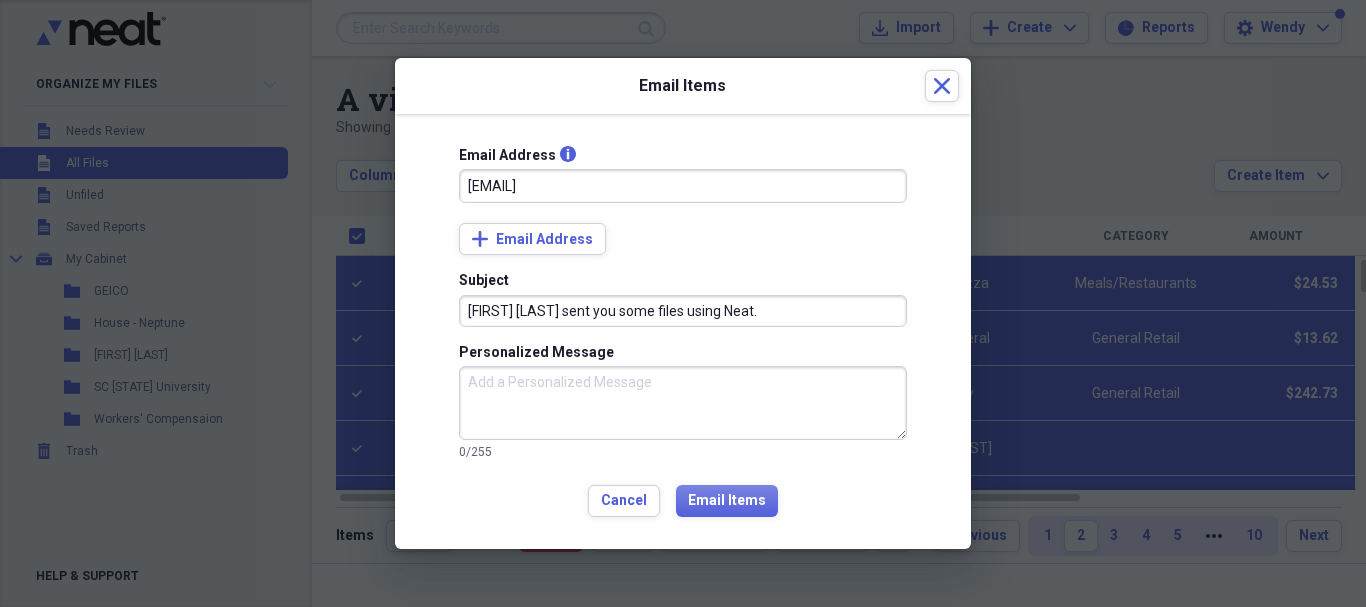 drag, startPoint x: 622, startPoint y: 188, endPoint x: 514, endPoint y: 183, distance: 108.11568 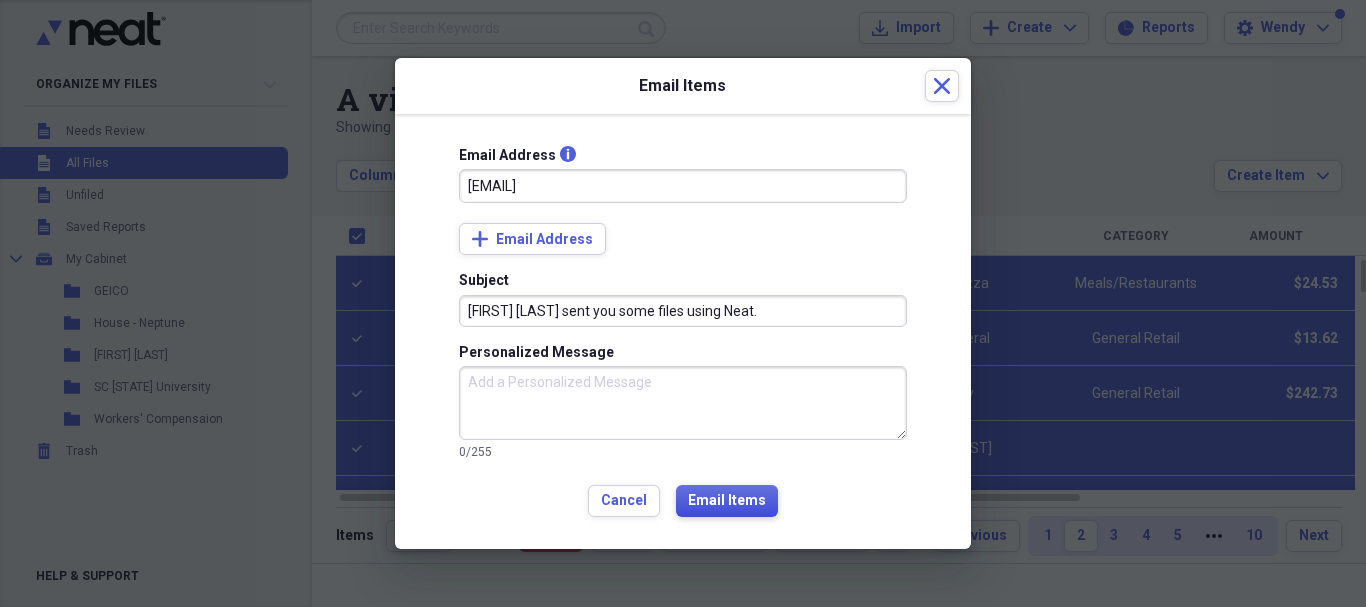 type on "[EMAIL]" 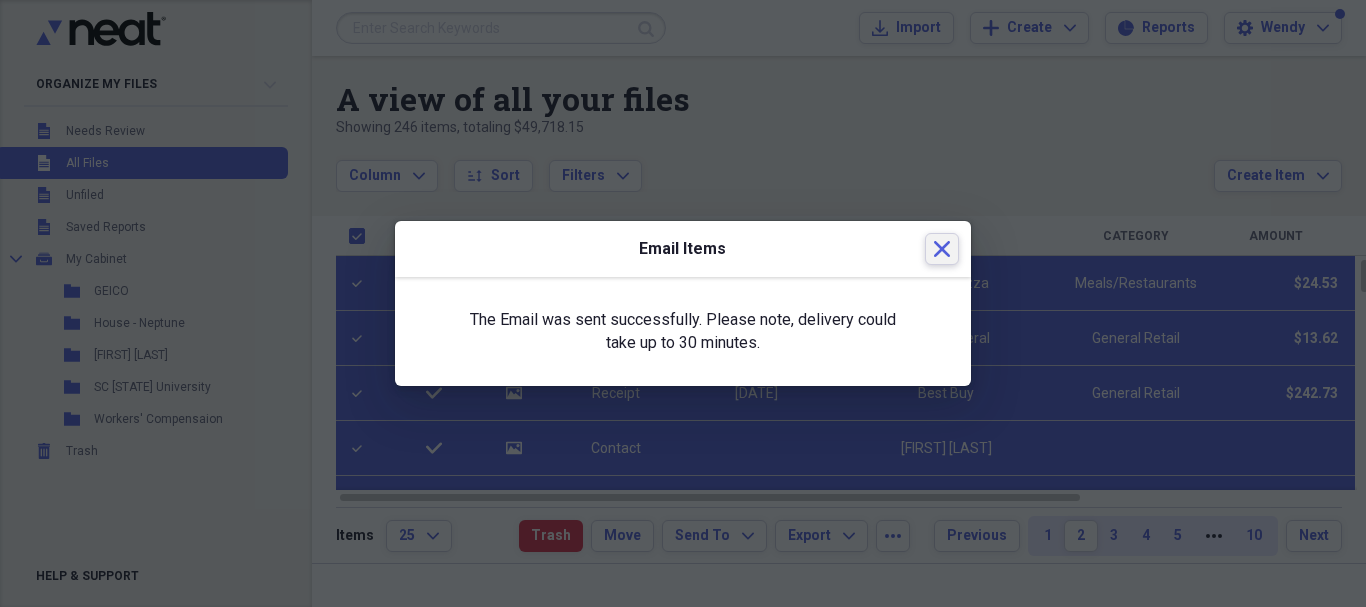 click on "Close" at bounding box center [942, 249] 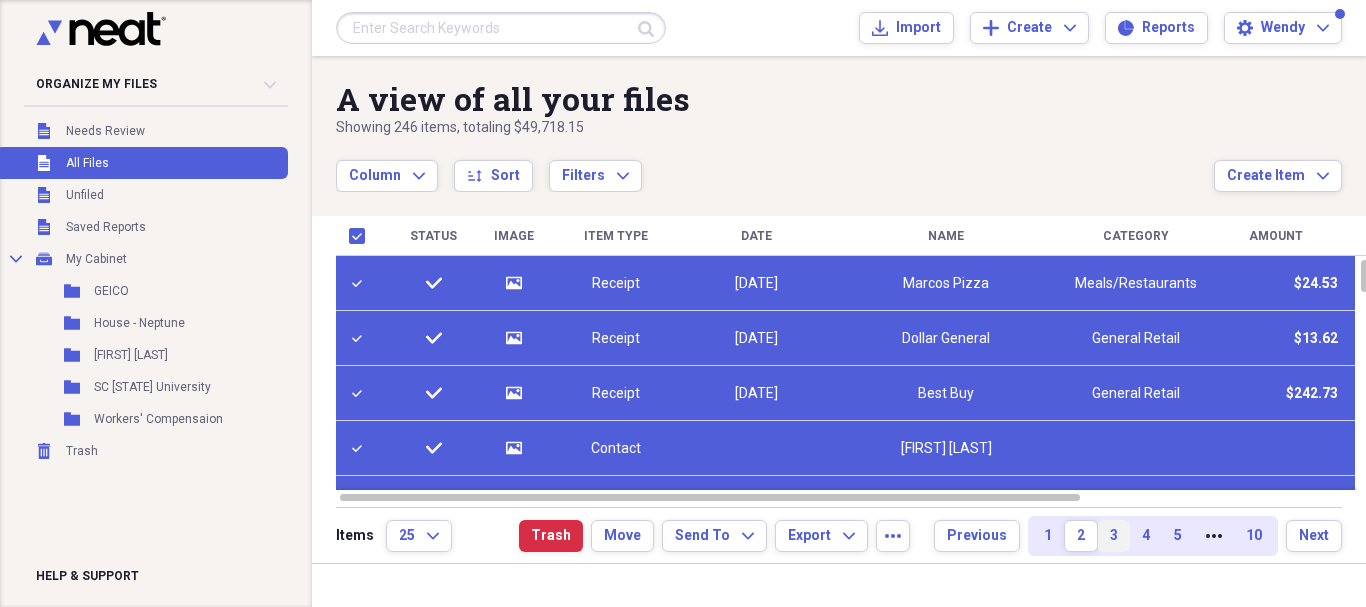 click on "3" at bounding box center (1114, 536) 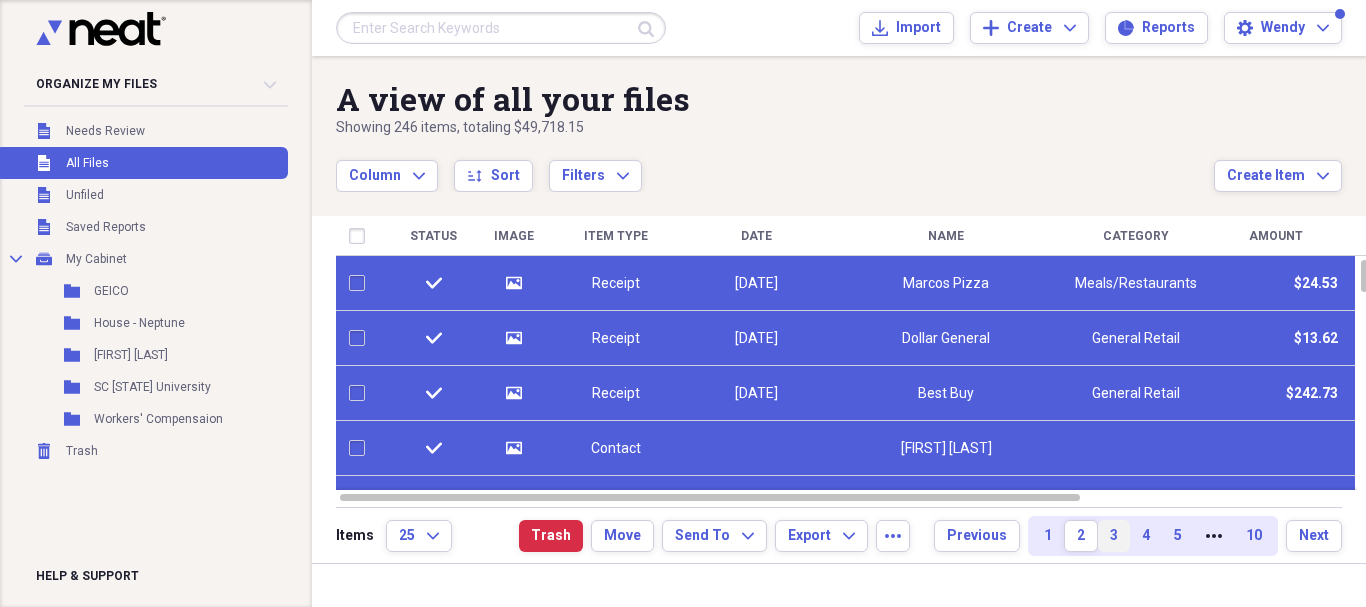 checkbox on "false" 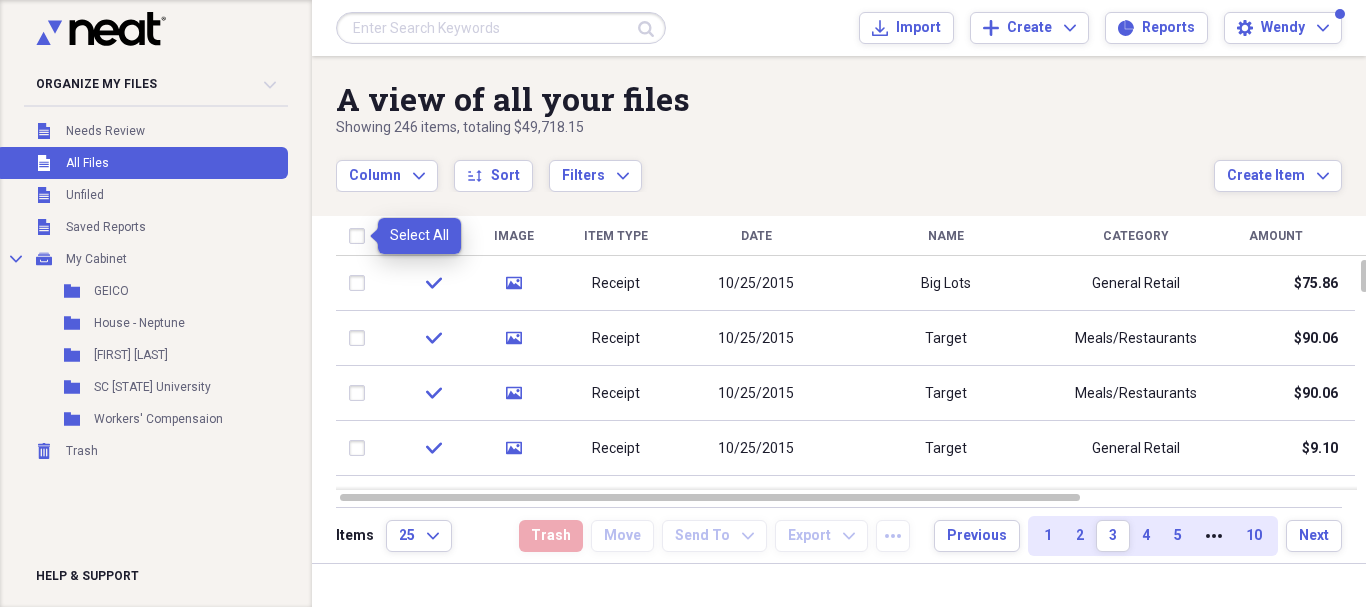 click at bounding box center (361, 236) 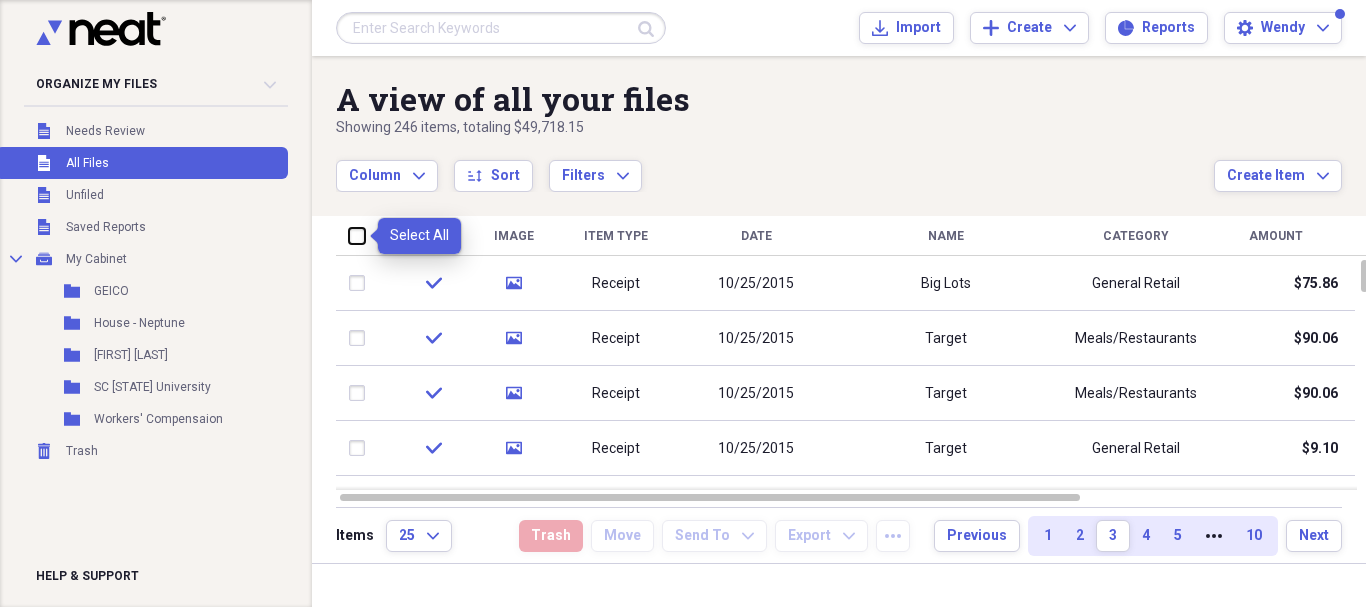 click at bounding box center [349, 235] 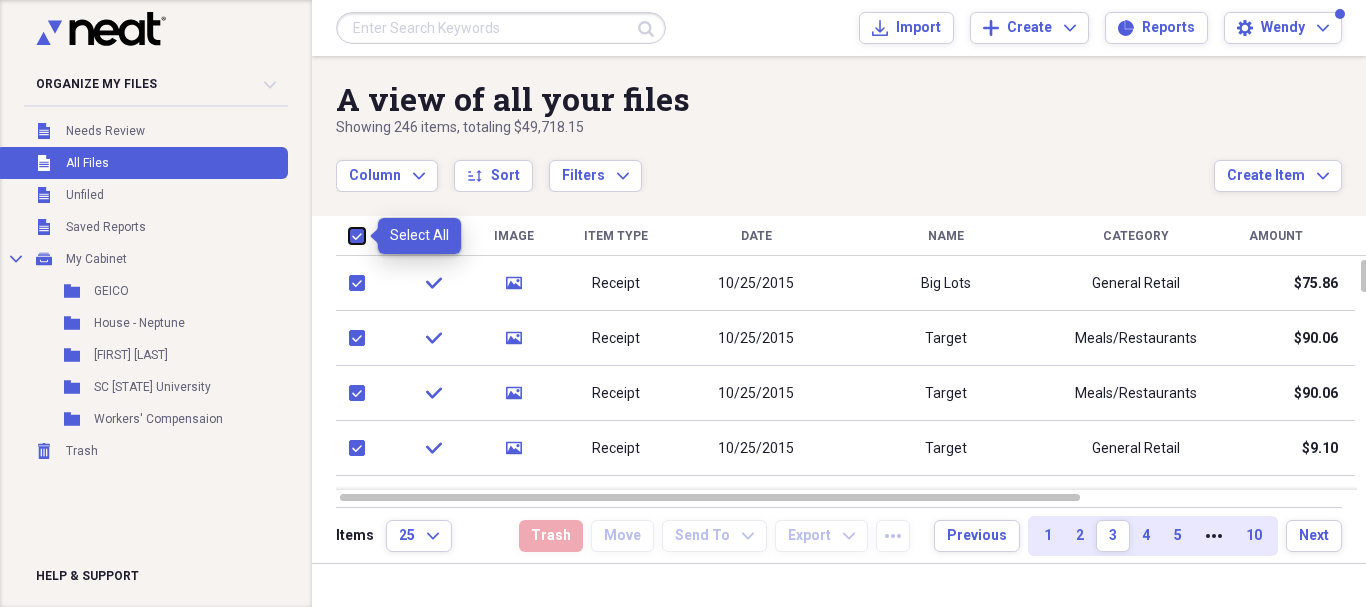 checkbox on "true" 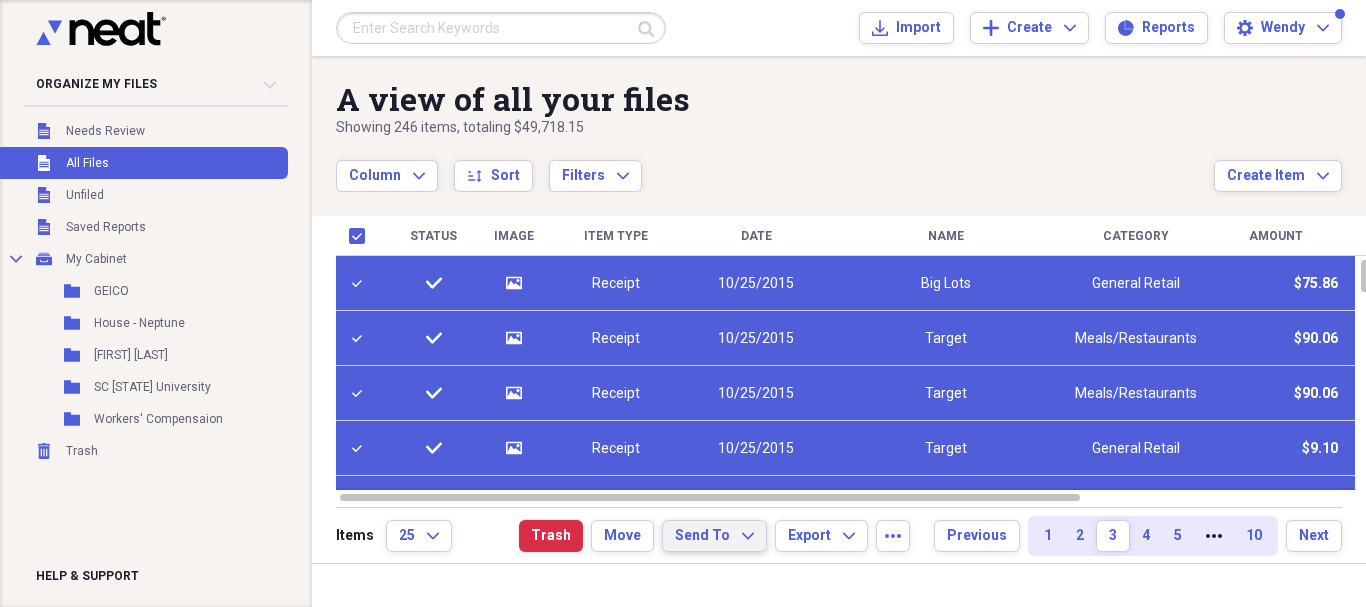 click on "Send To" at bounding box center [702, 536] 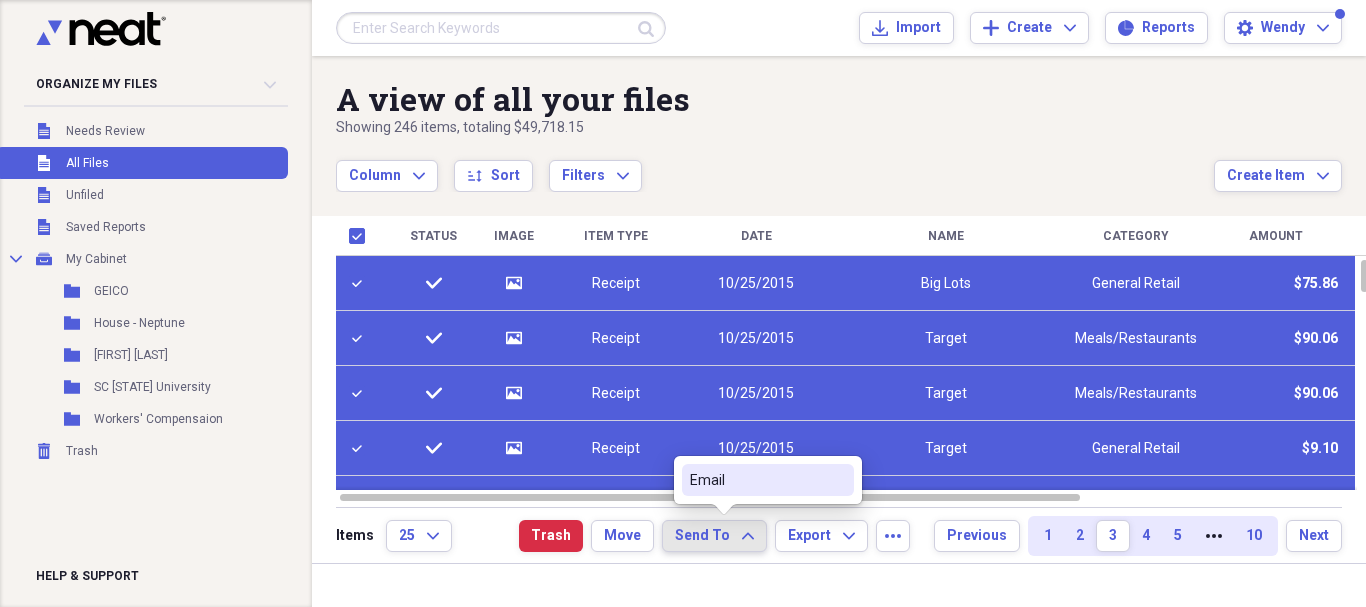 click on "Email" at bounding box center [756, 480] 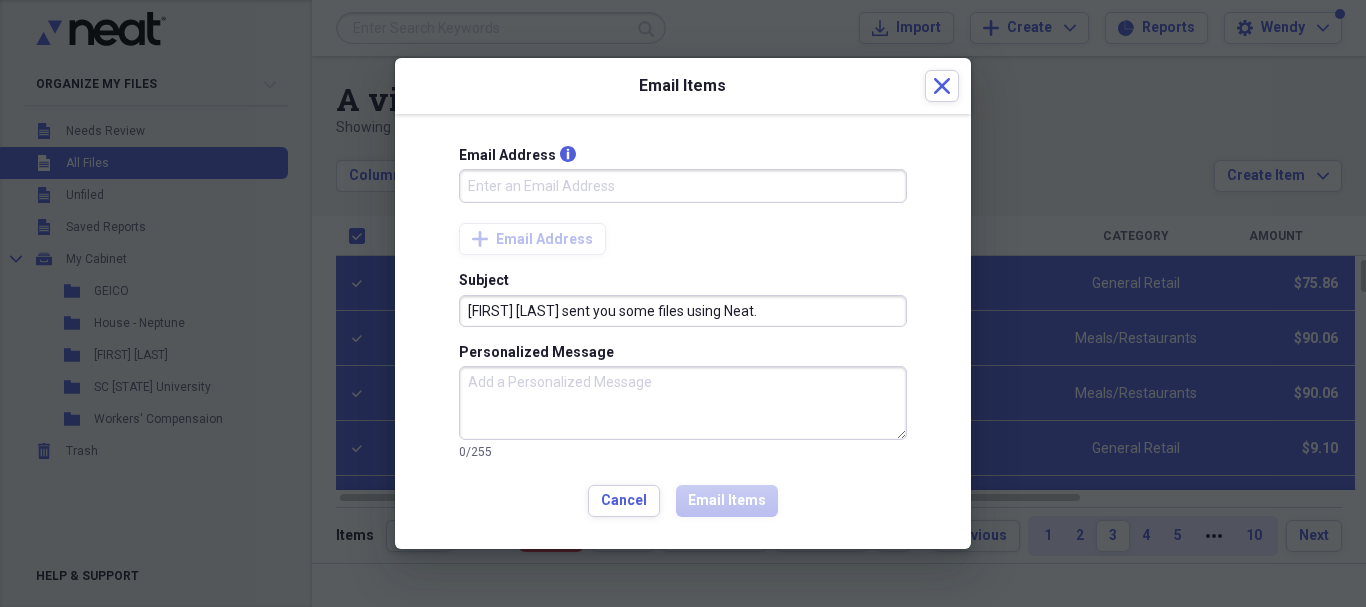 click on "Email Address info" at bounding box center (683, 186) 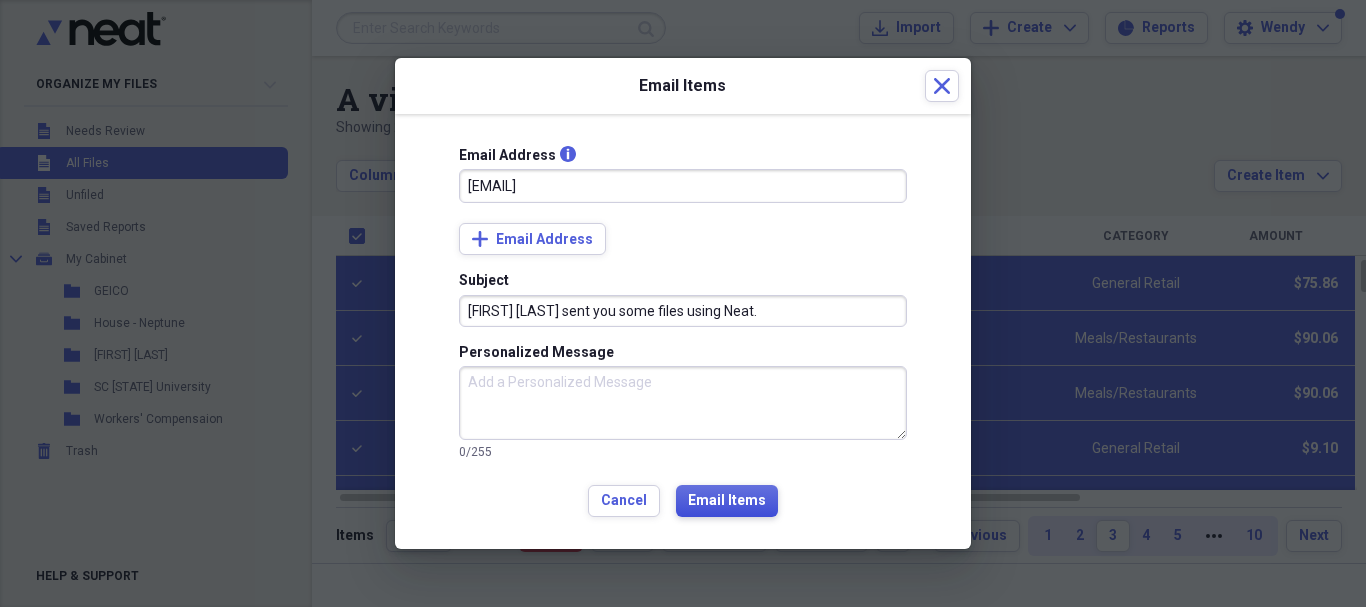 type on "[EMAIL]" 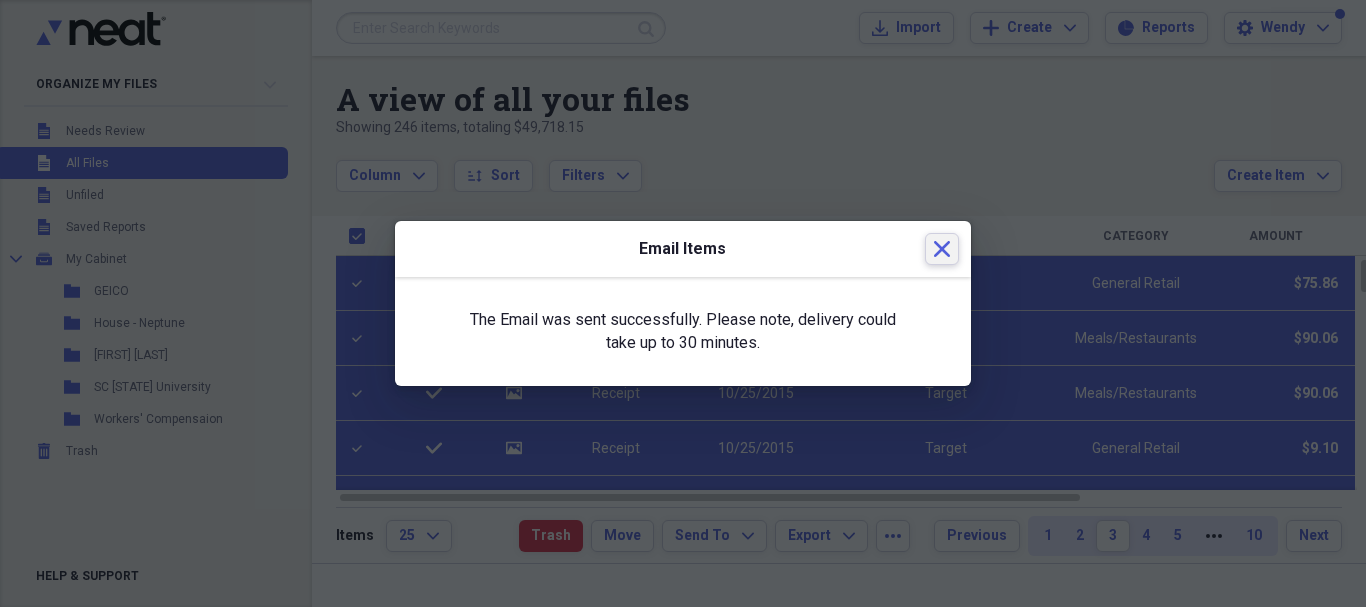 click on "Close" 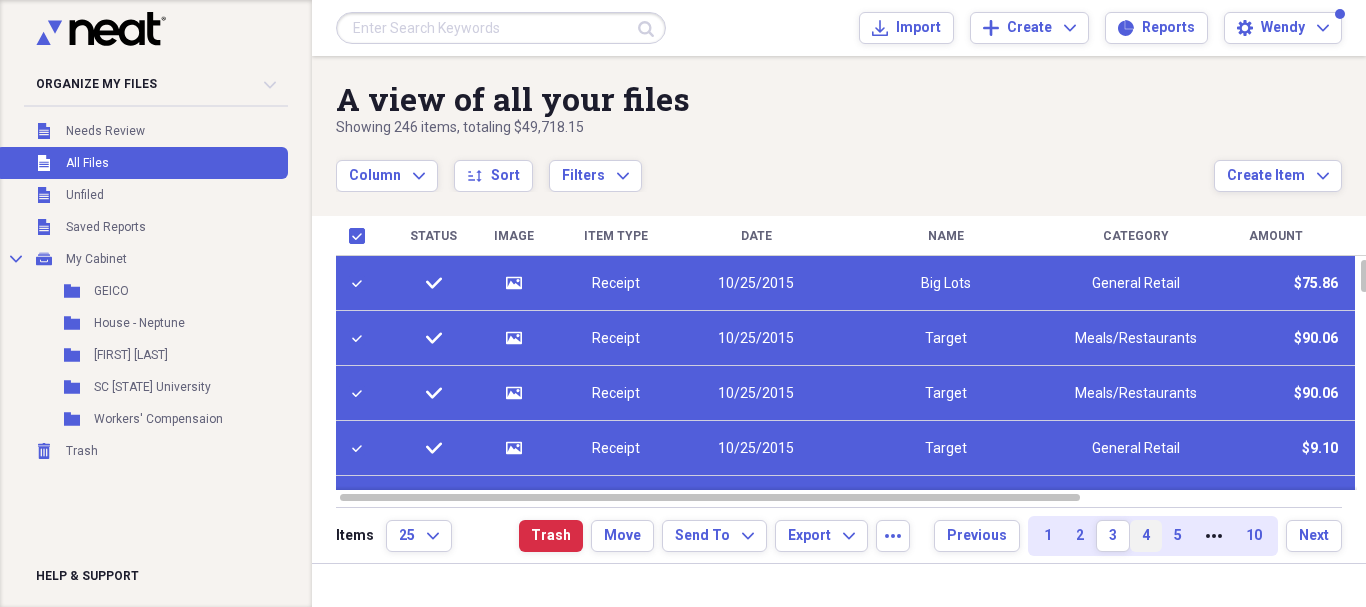 click on "4" at bounding box center (1146, 536) 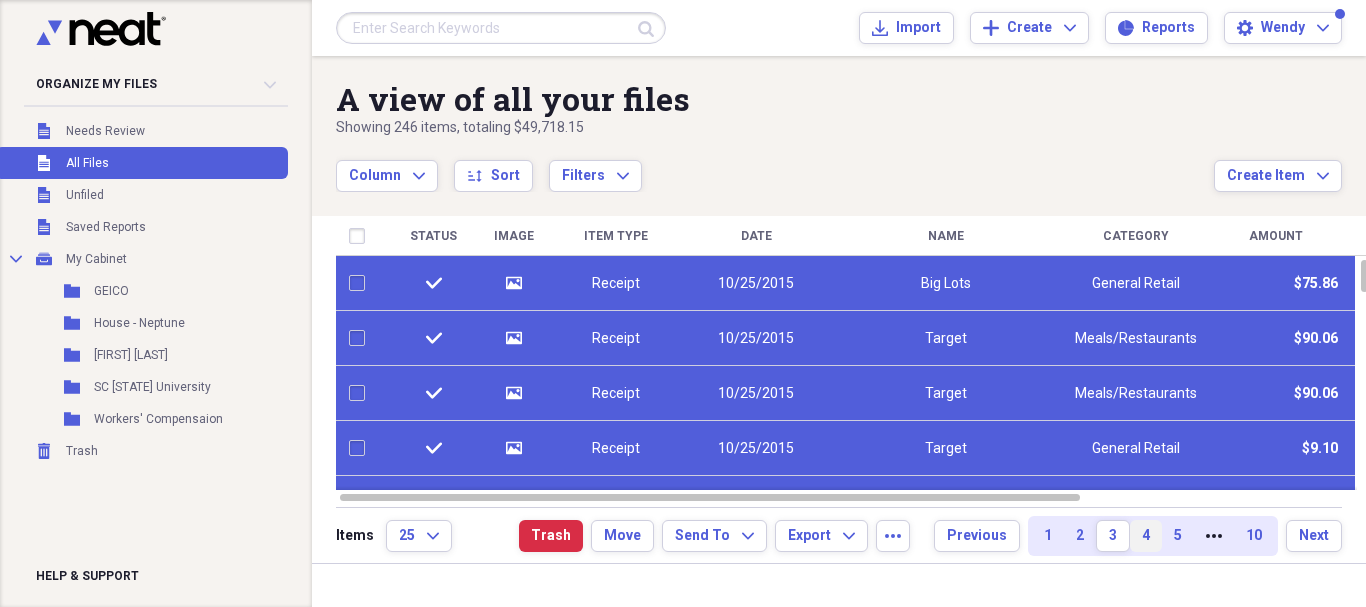 checkbox on "false" 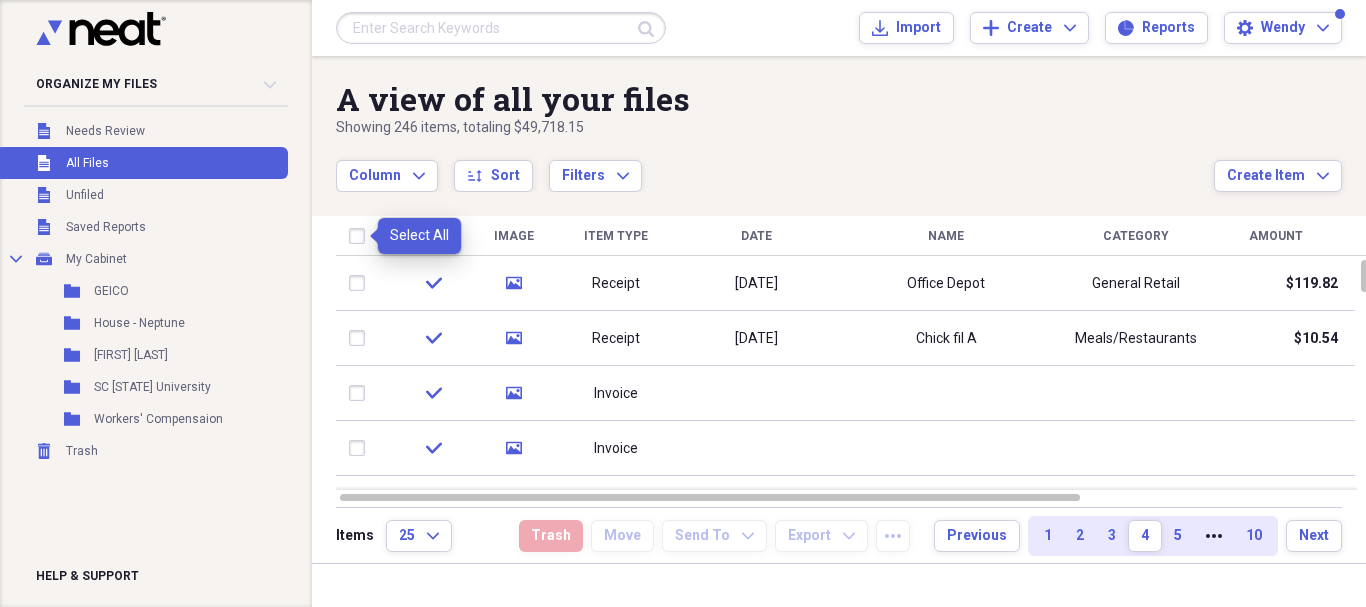 click at bounding box center [361, 236] 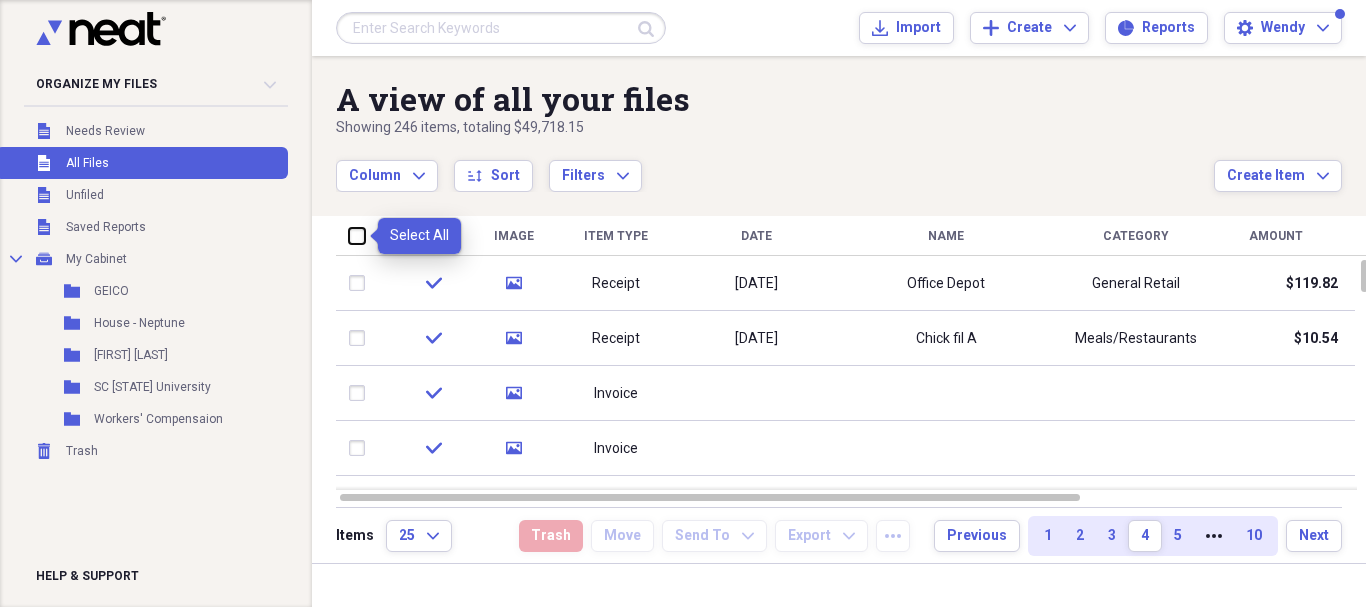 click at bounding box center [349, 235] 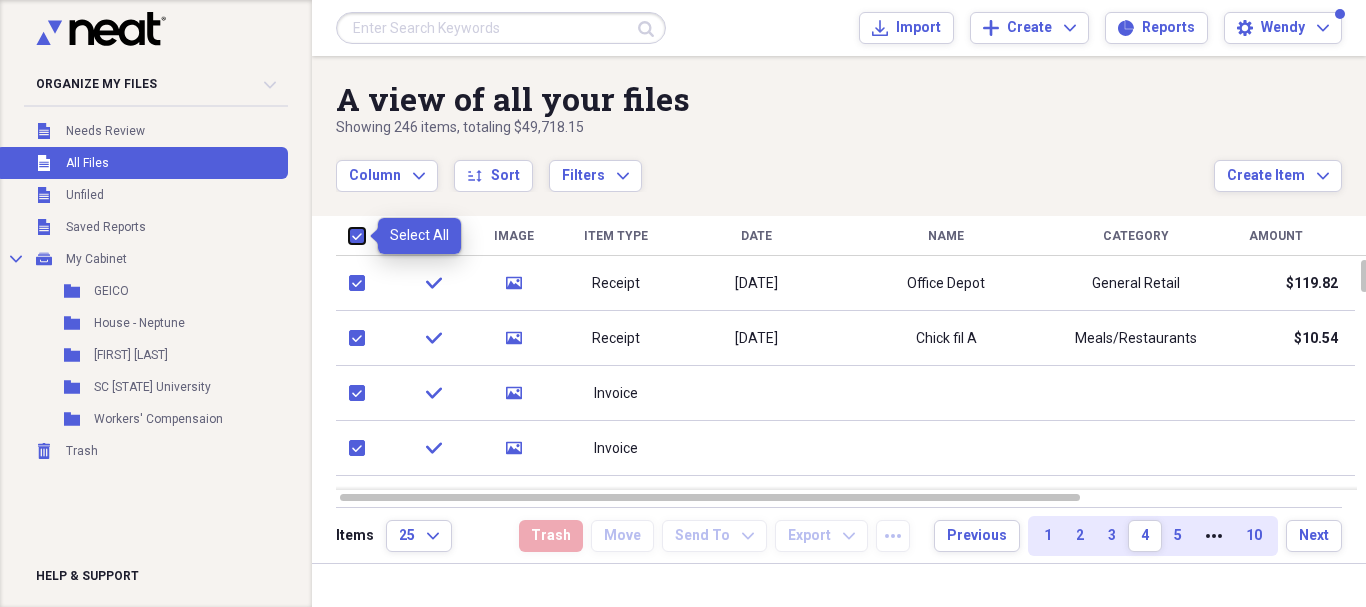 checkbox on "true" 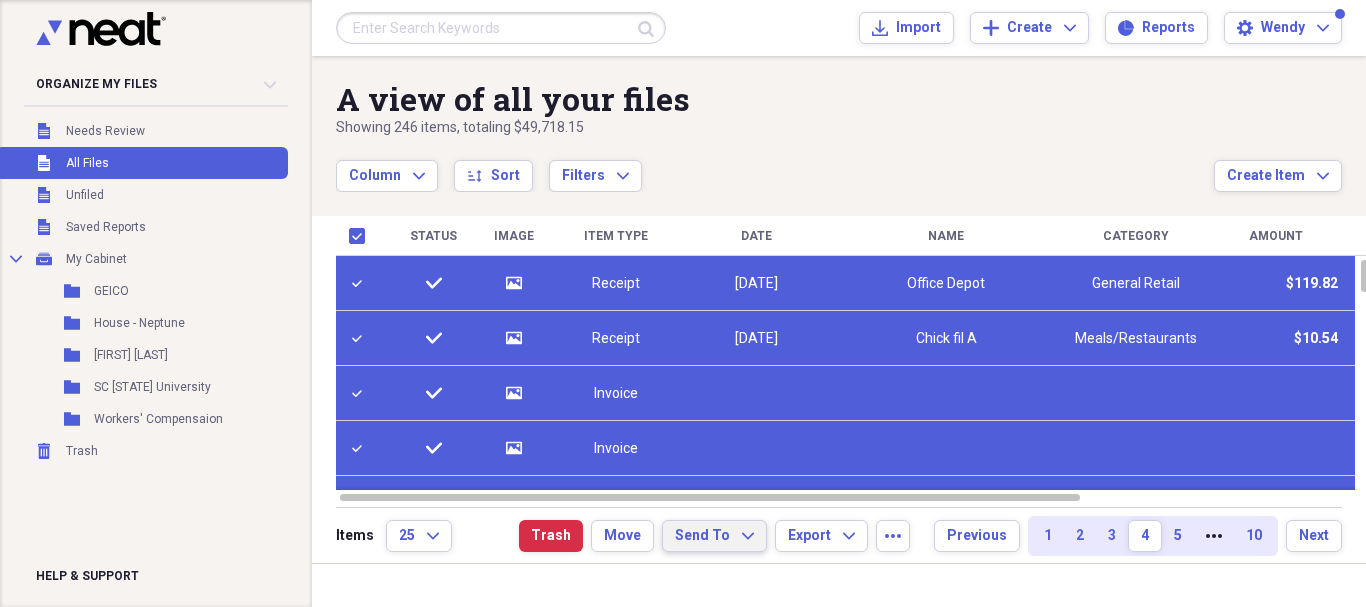click on "Send To" at bounding box center (702, 536) 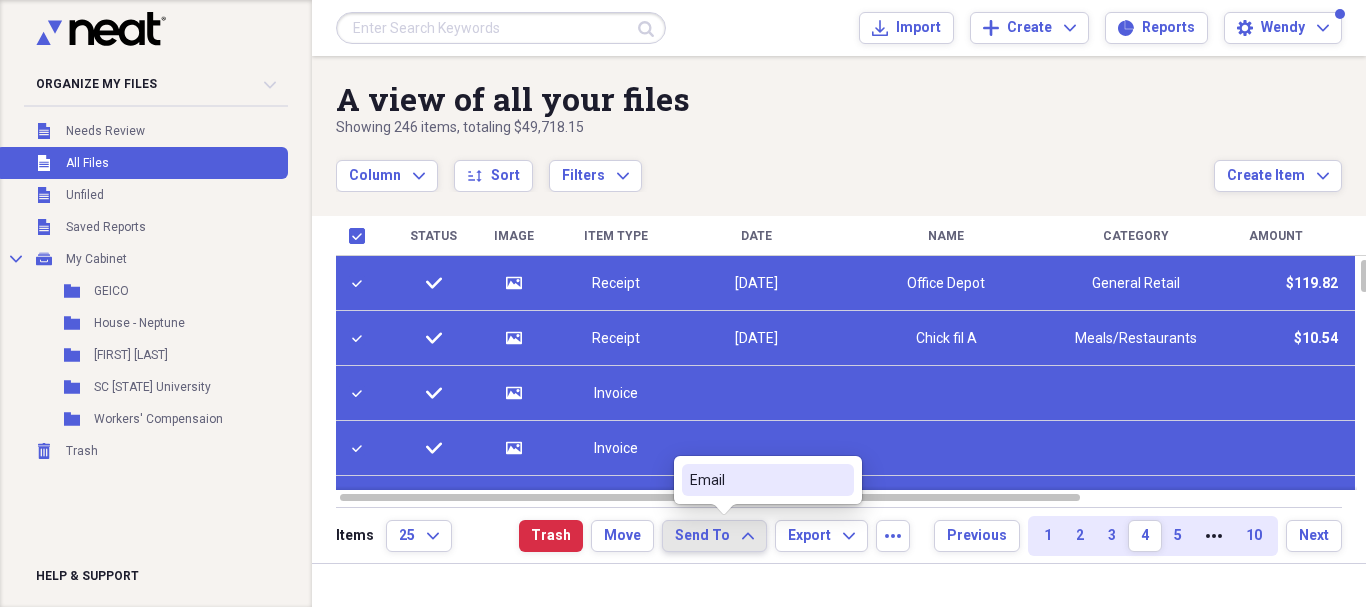 click on "Email" at bounding box center (756, 480) 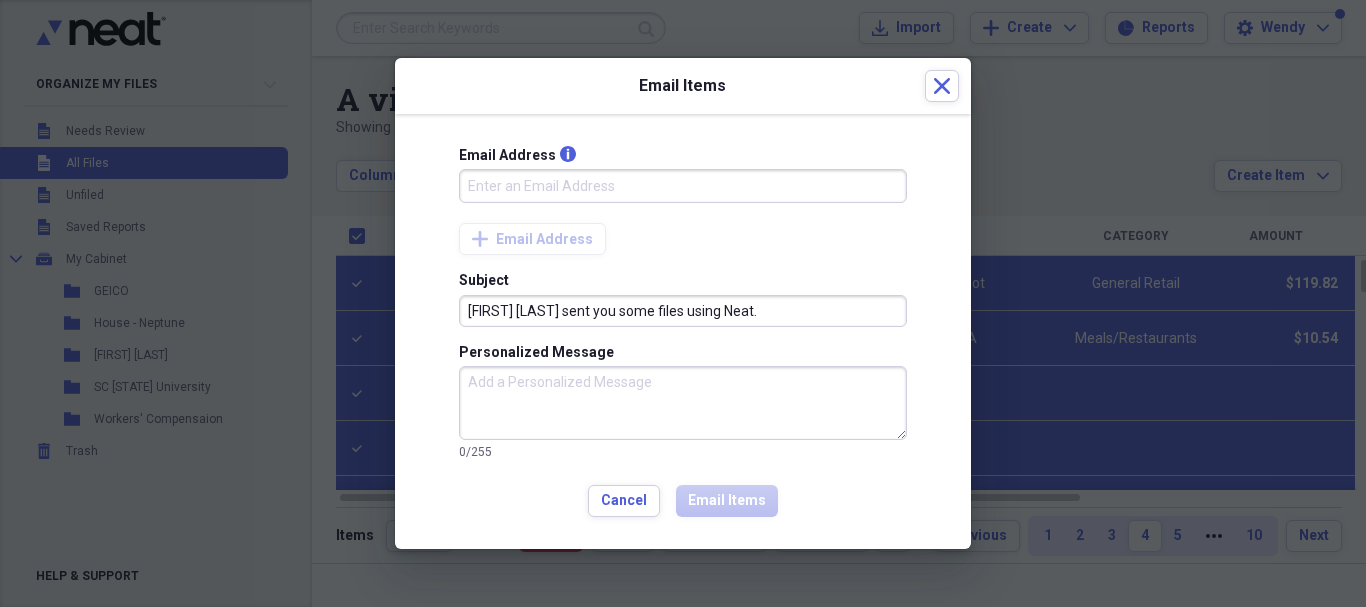 click on "Email Address info" at bounding box center (683, 186) 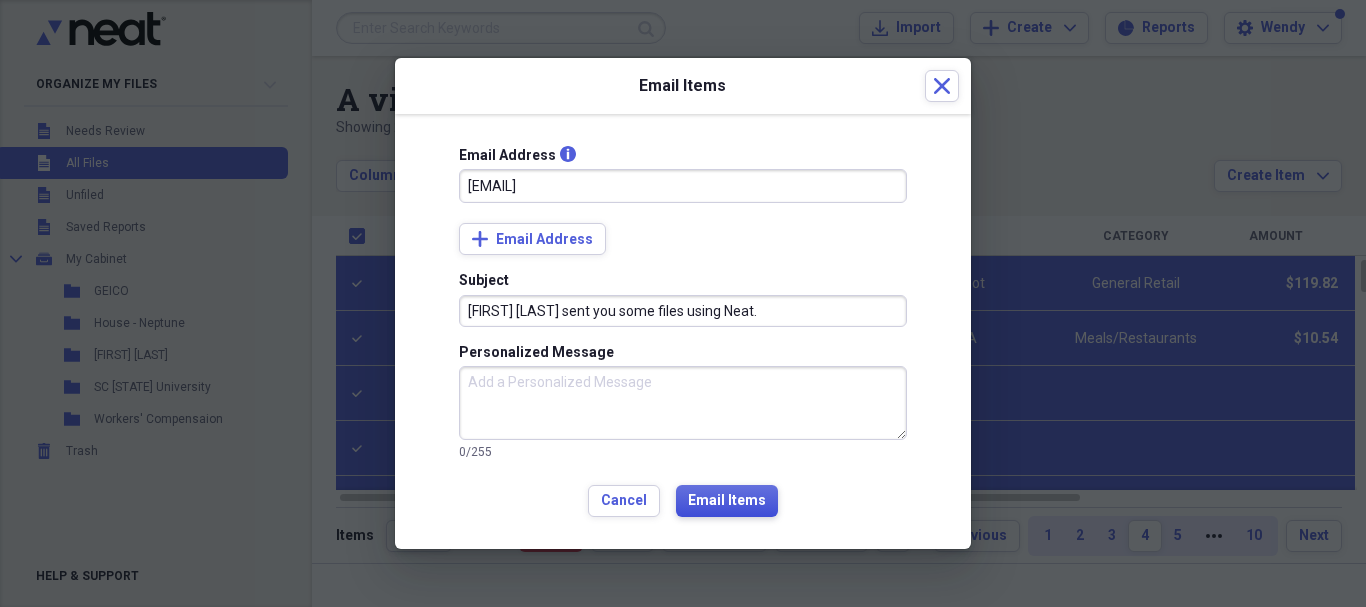 type on "[EMAIL]" 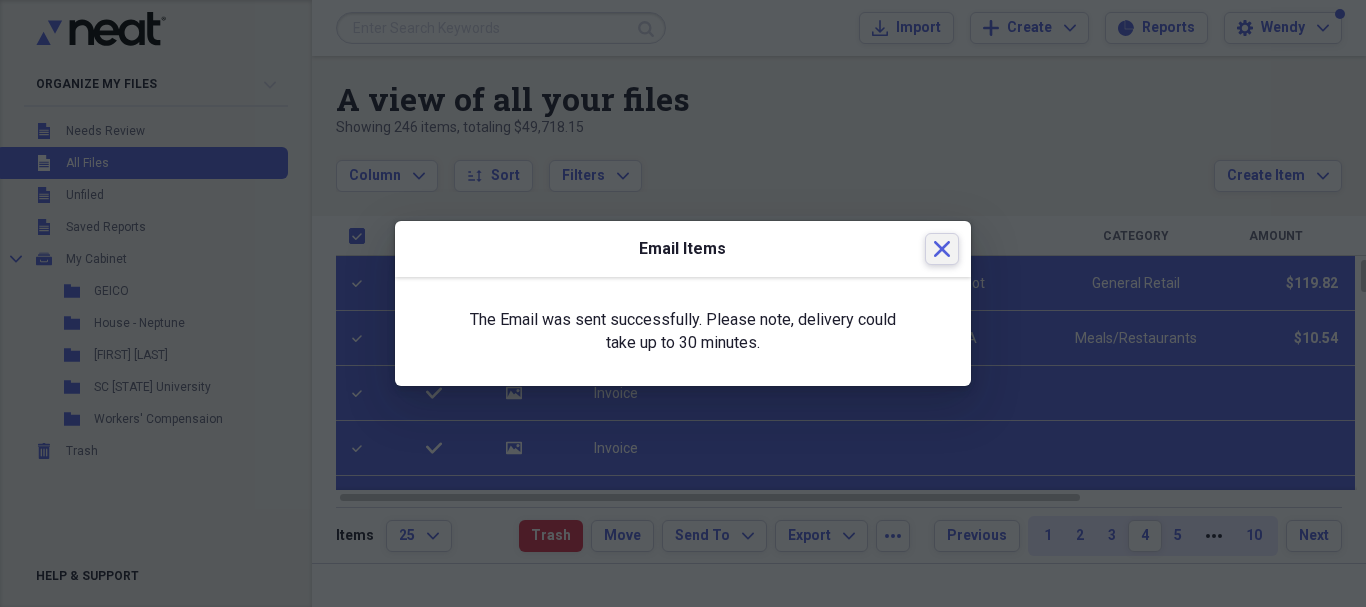 click on "Close" 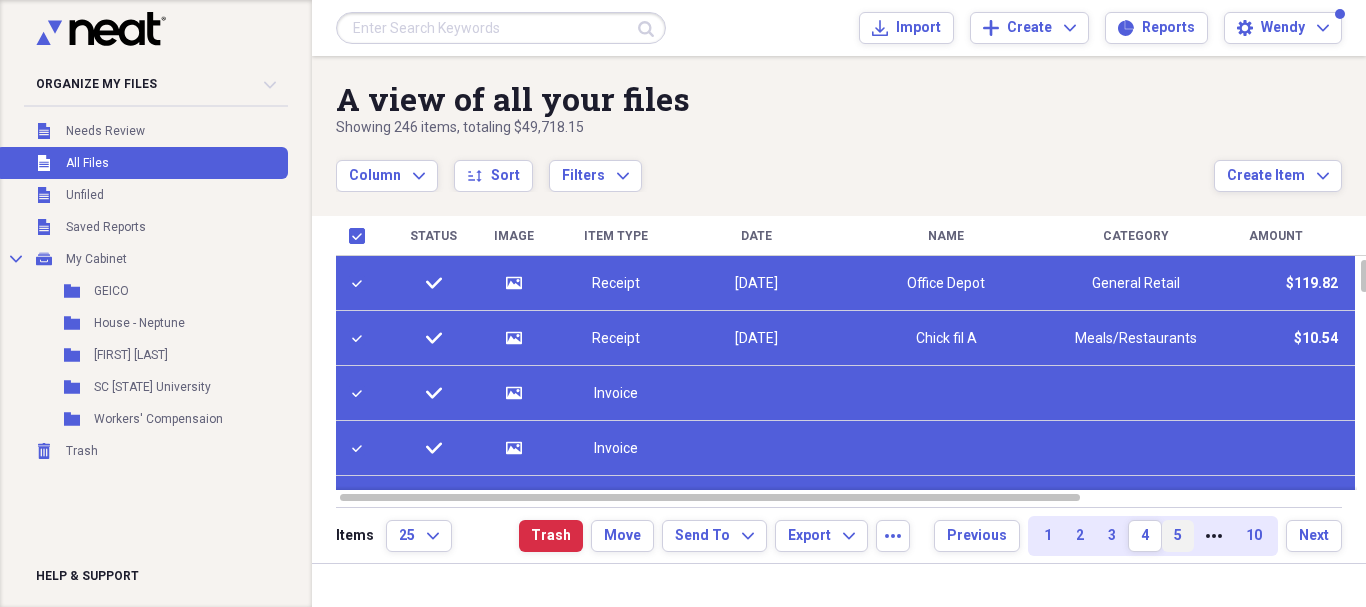 click on "5" at bounding box center (1178, 536) 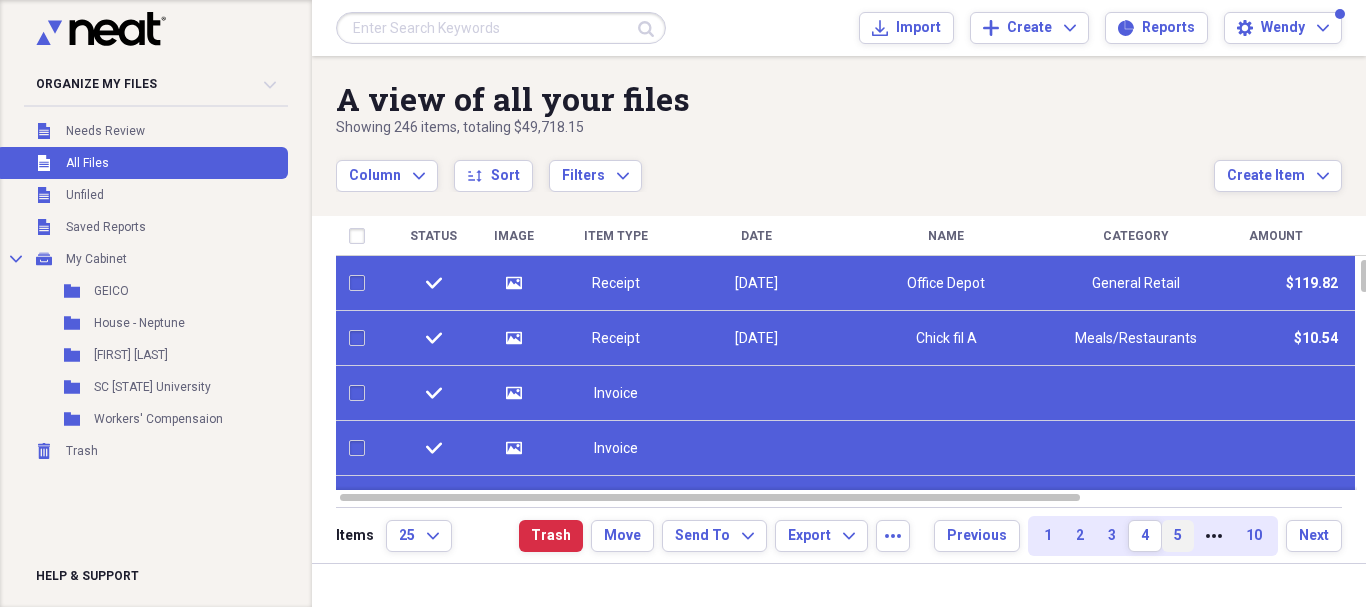 checkbox on "false" 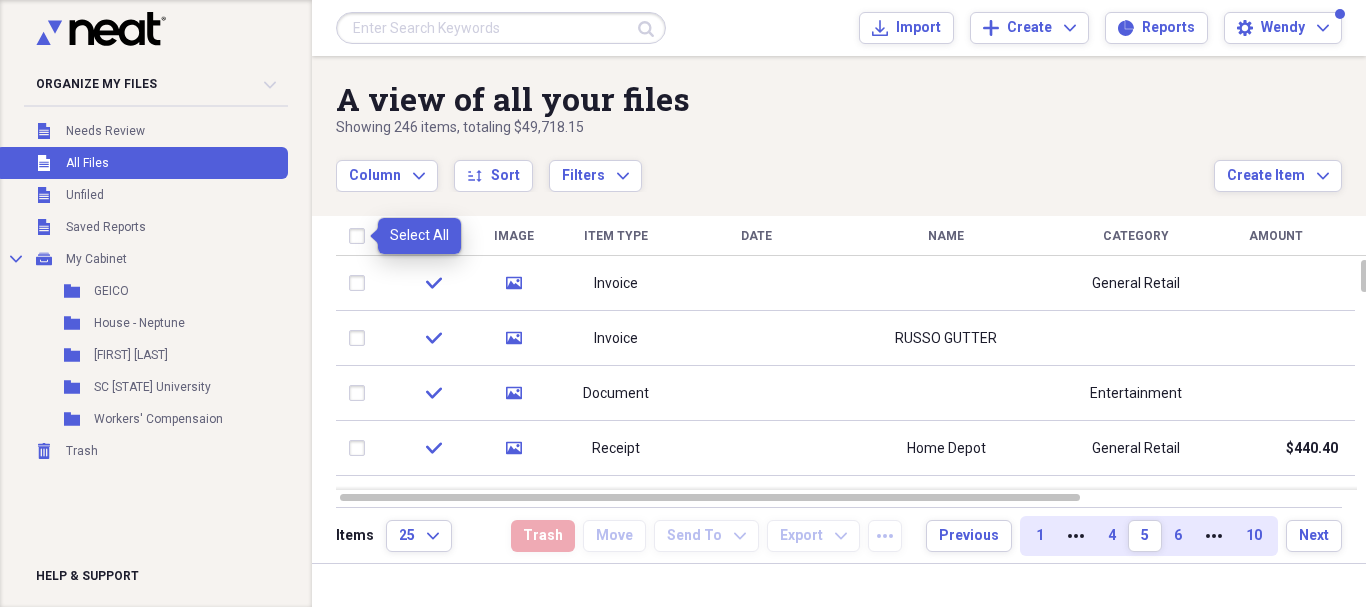 click at bounding box center [361, 236] 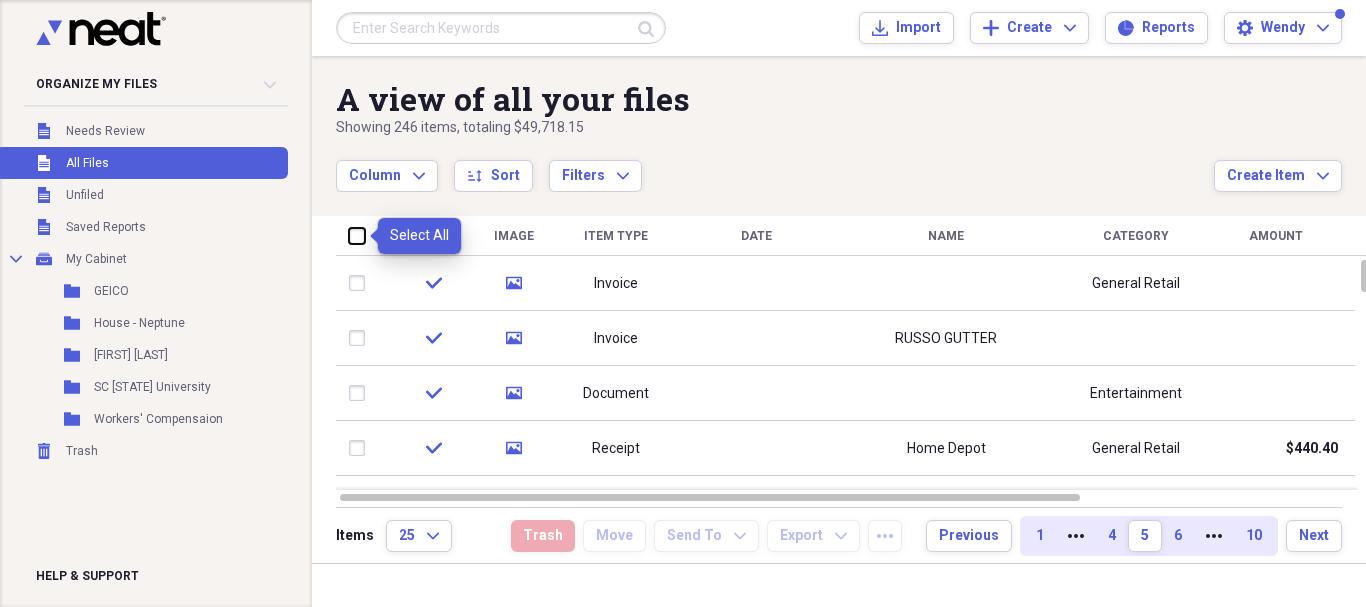 click at bounding box center (349, 235) 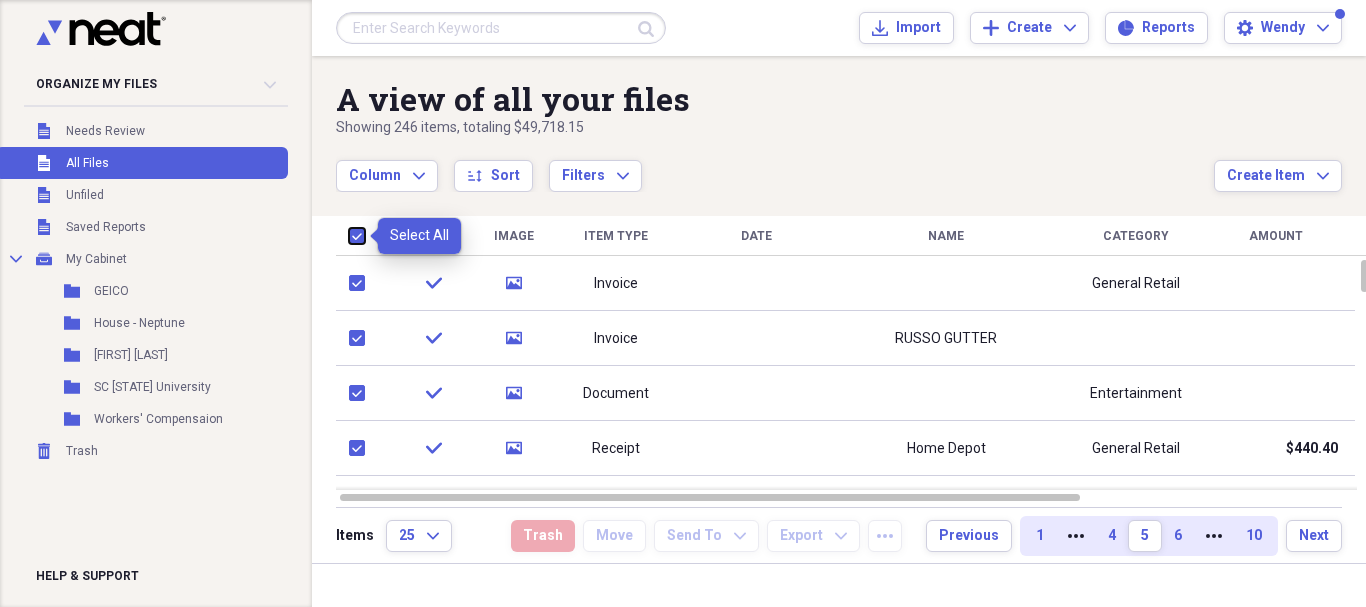 checkbox on "true" 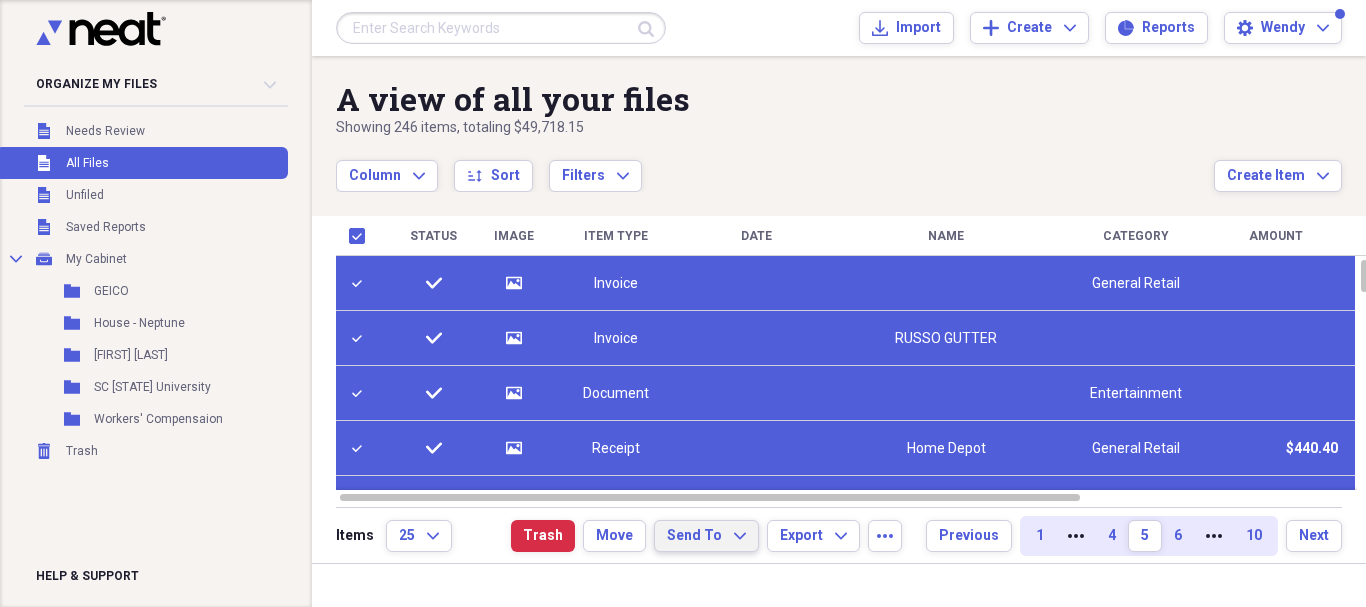 click on "Send To" at bounding box center (694, 536) 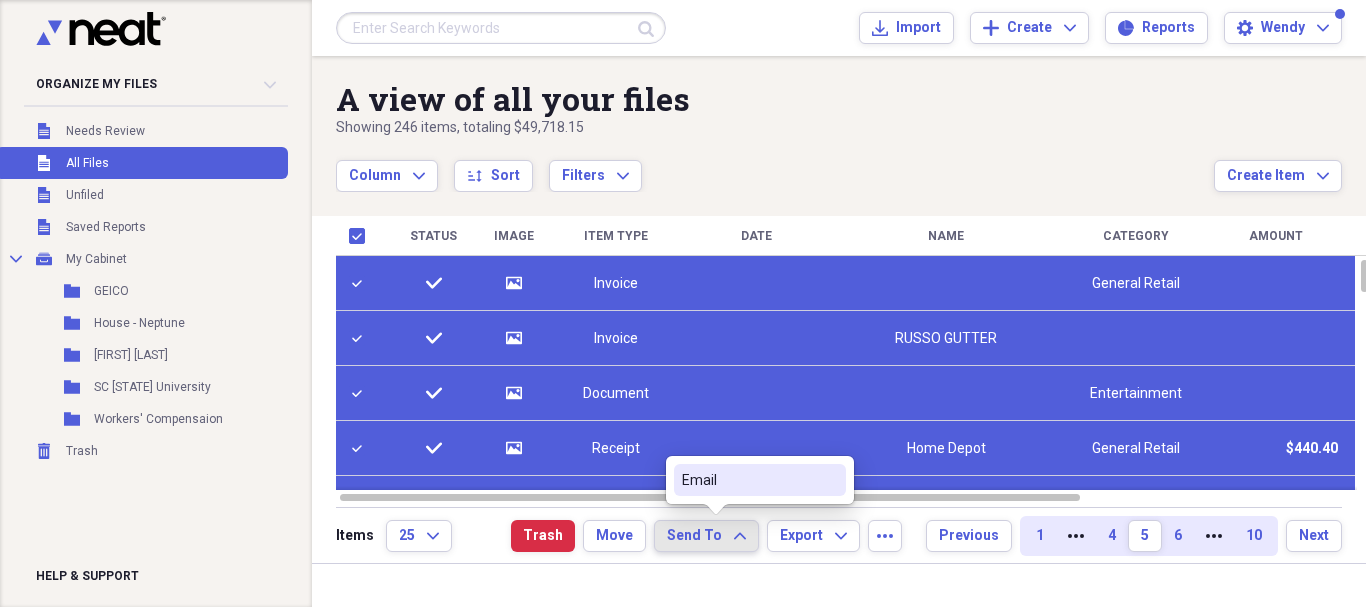 click on "Email" at bounding box center (760, 480) 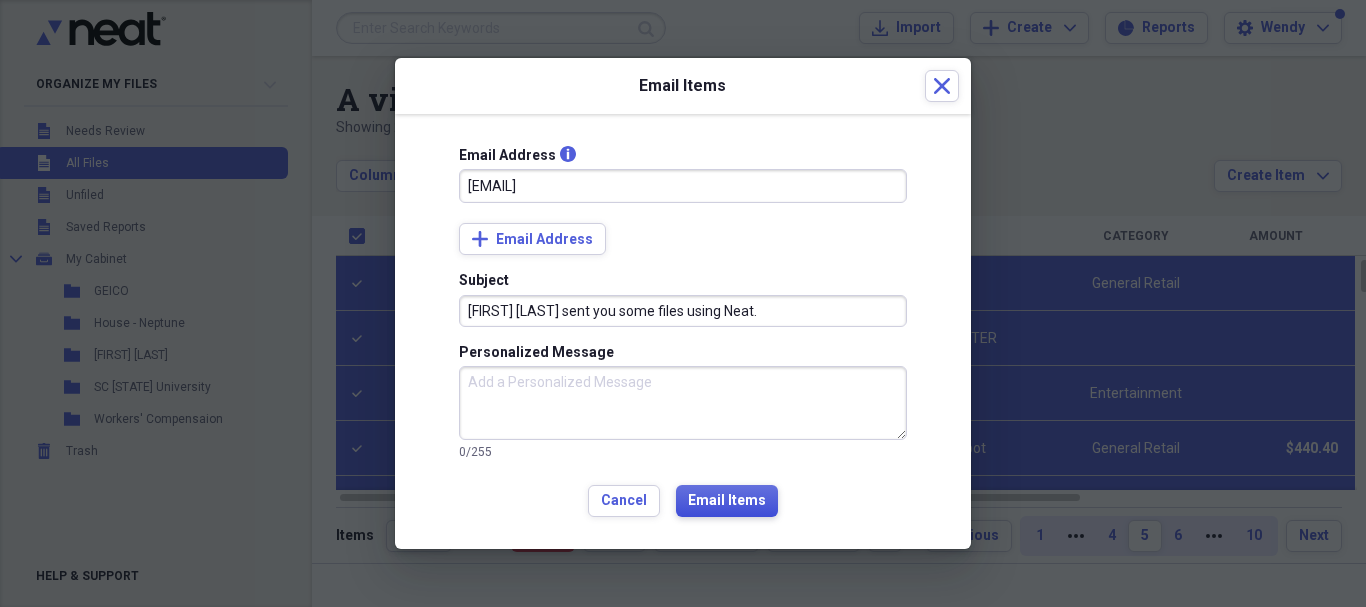 type on "[EMAIL]" 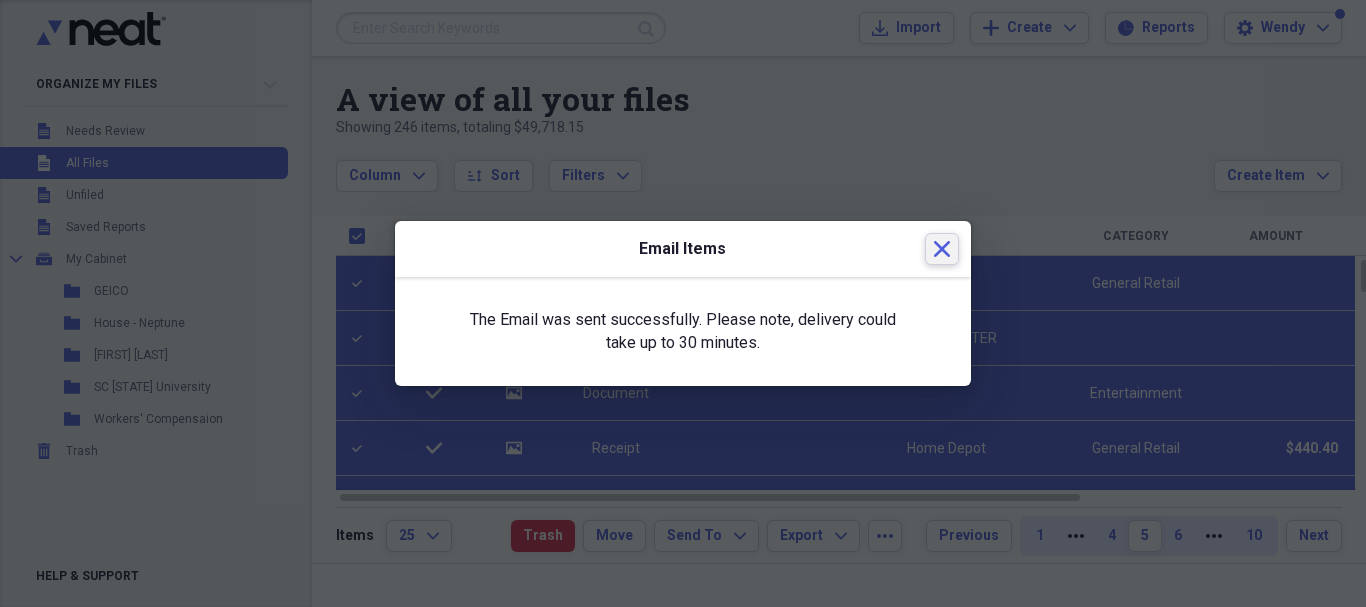 click 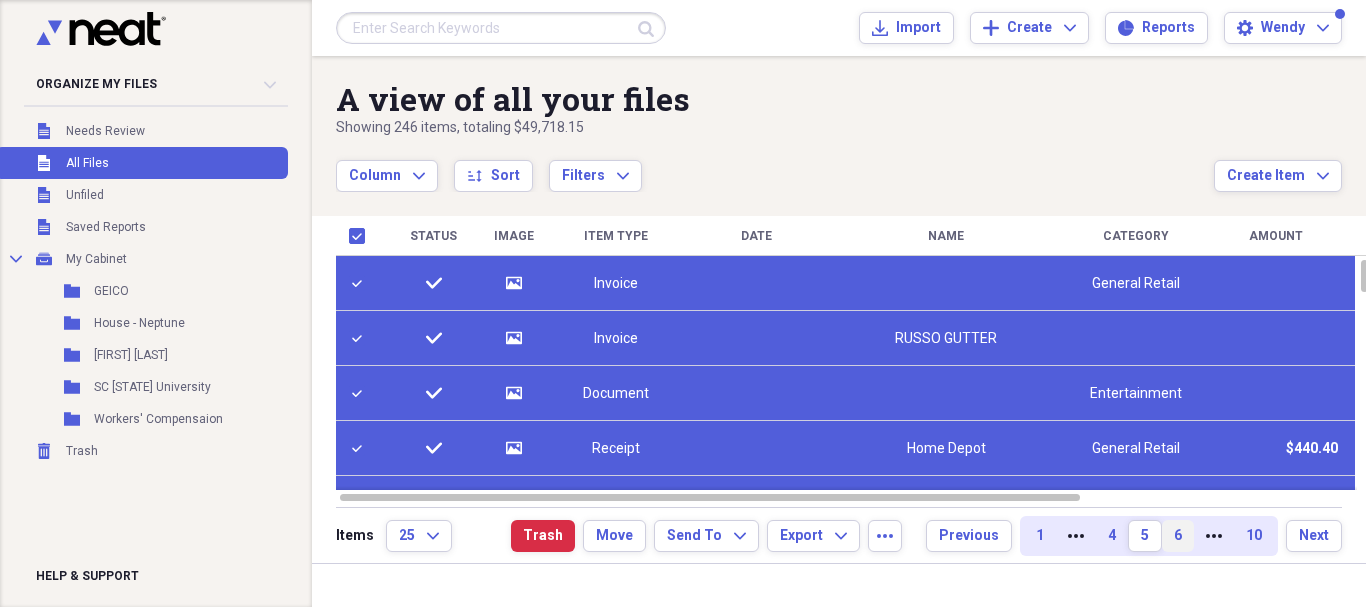 click on "6" at bounding box center [1178, 536] 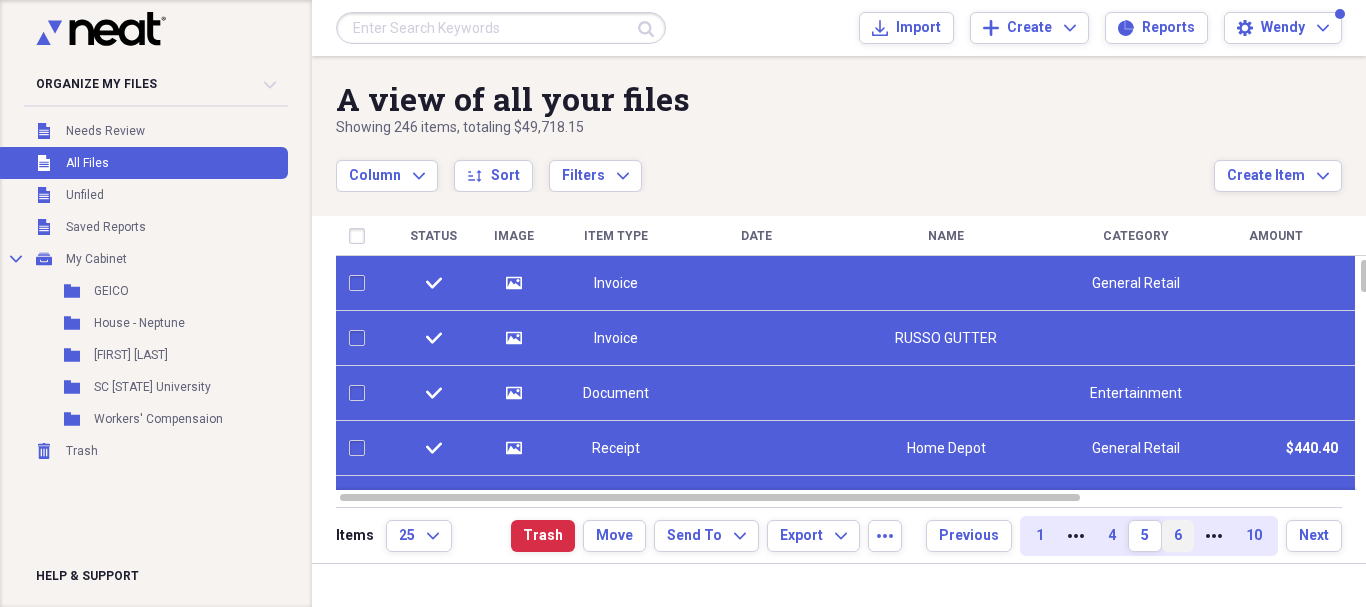 checkbox on "false" 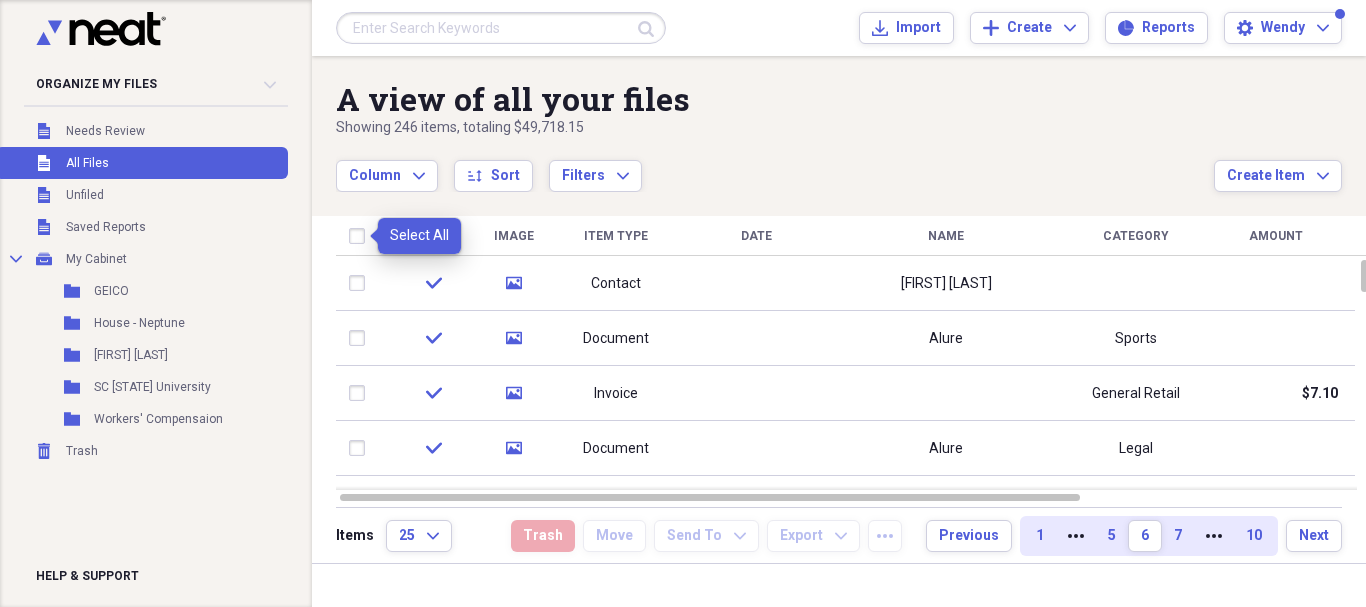 click at bounding box center [361, 236] 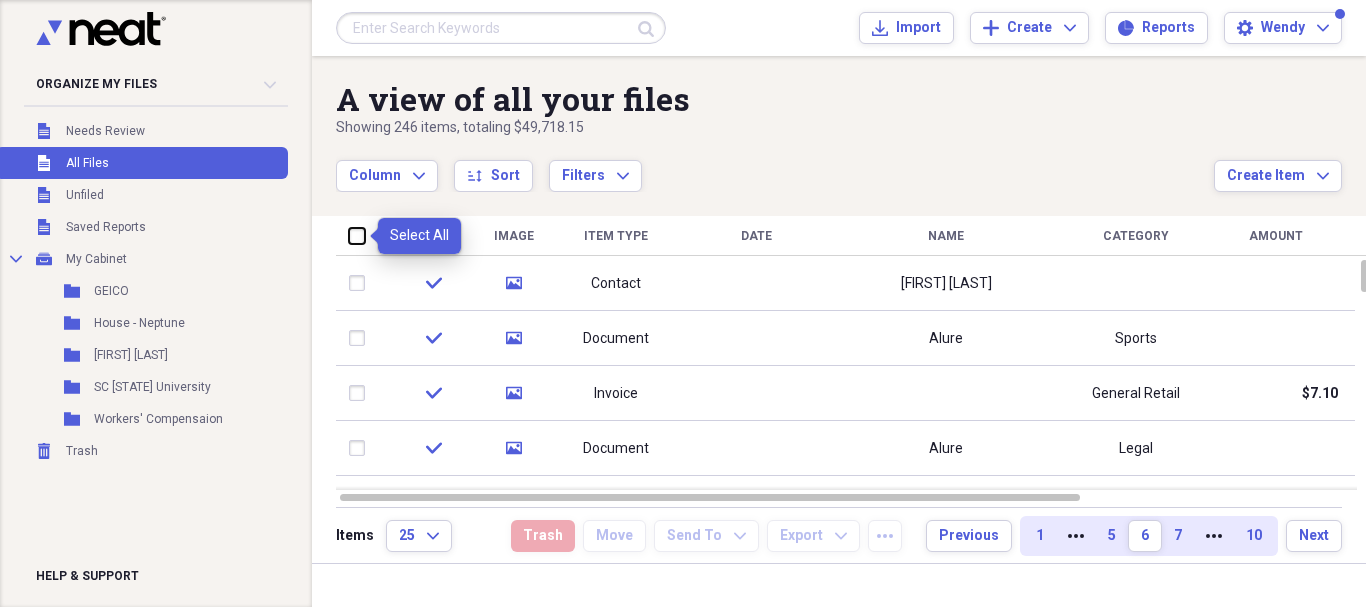 click at bounding box center (349, 235) 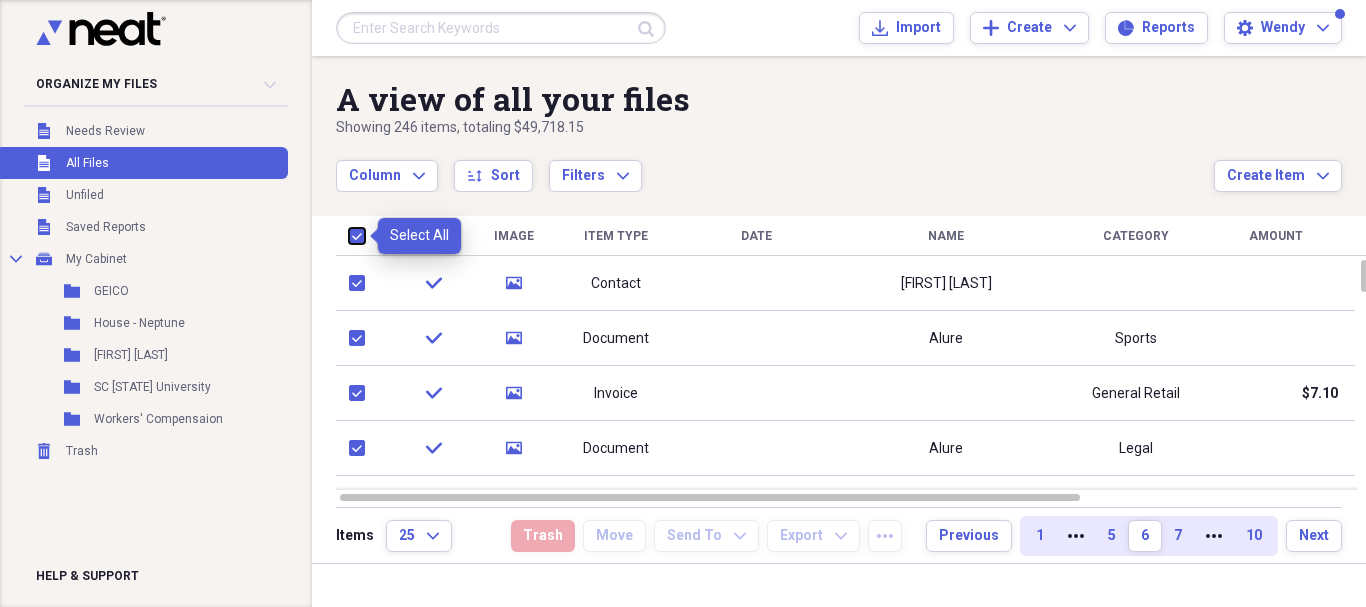 checkbox on "true" 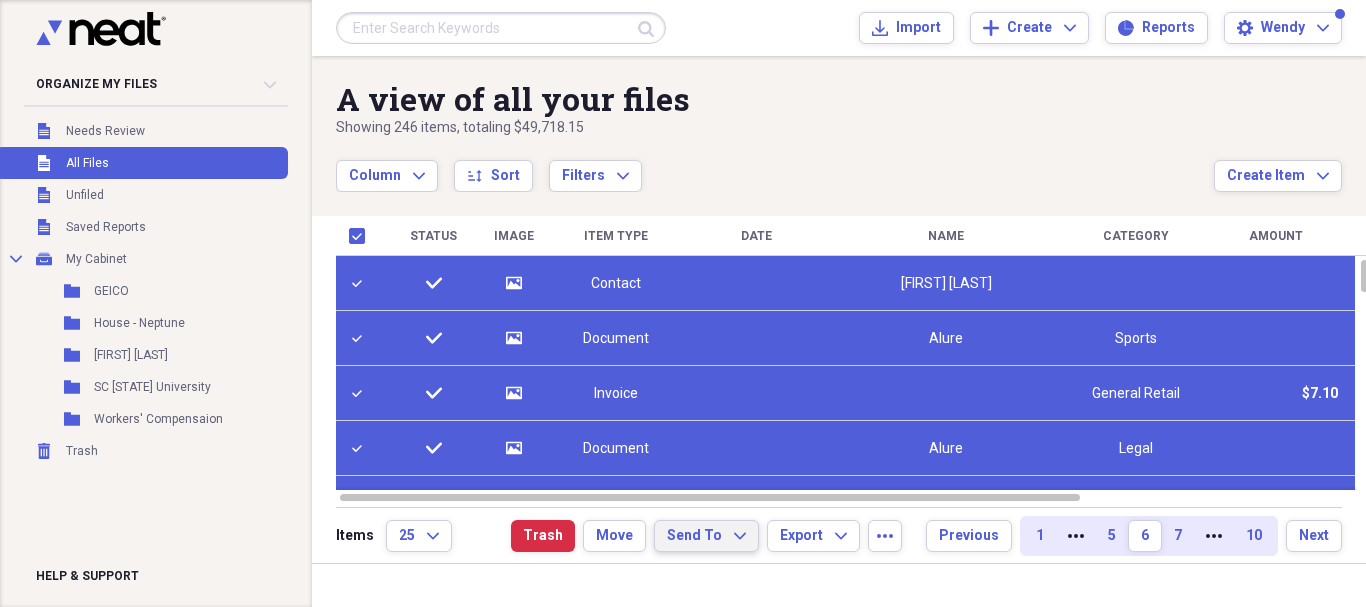 click on "Send To" at bounding box center (694, 536) 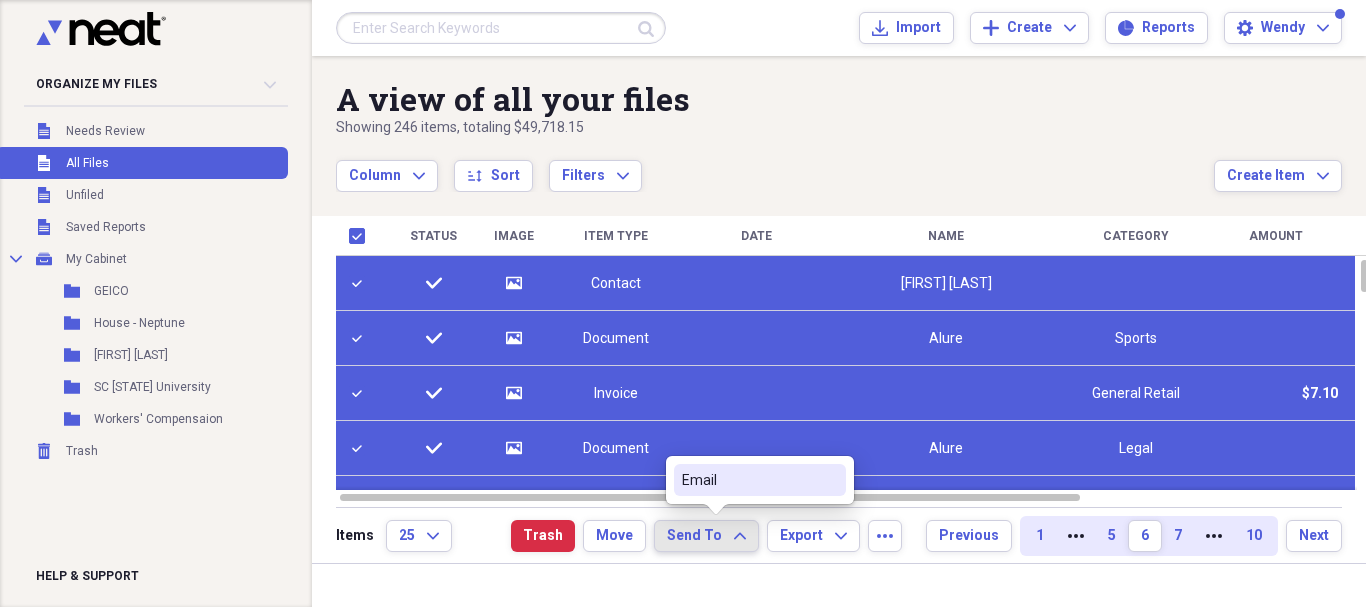 click on "Email" at bounding box center (748, 480) 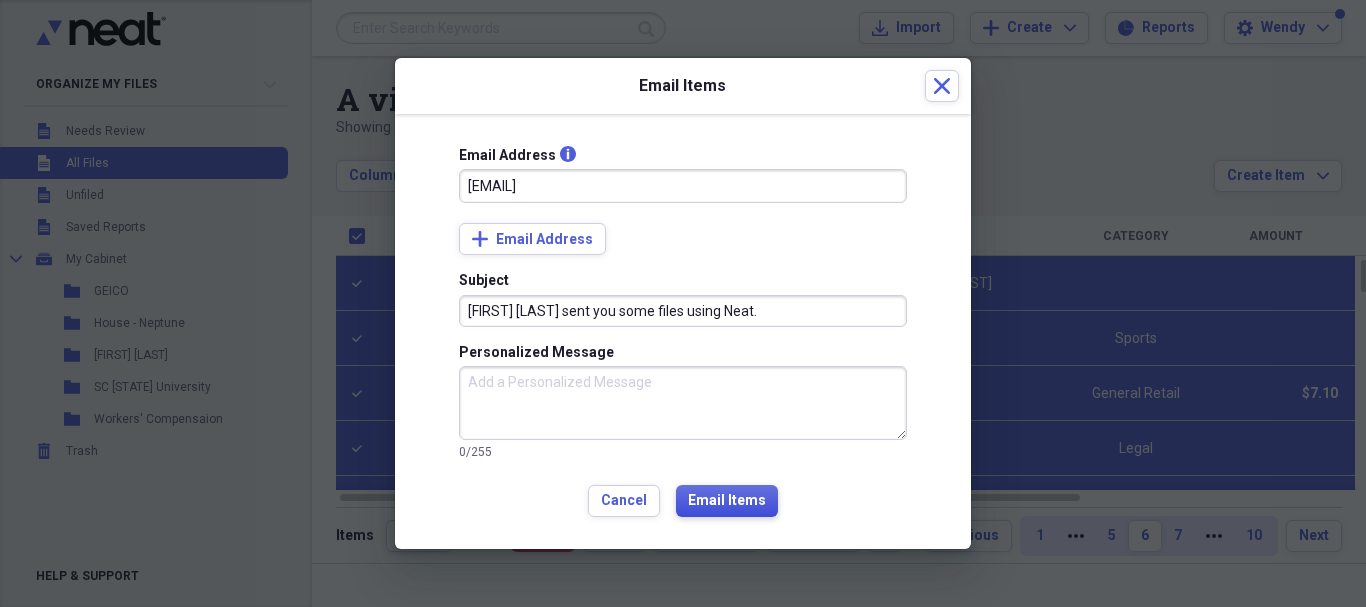 type on "[EMAIL]" 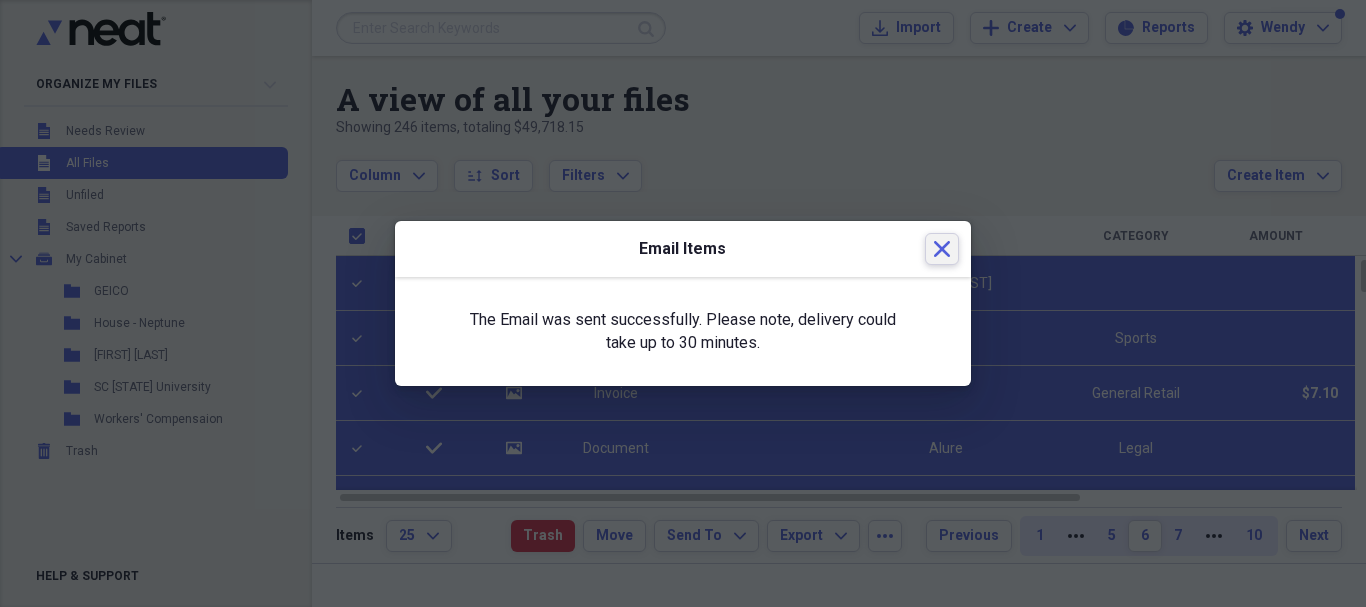 click 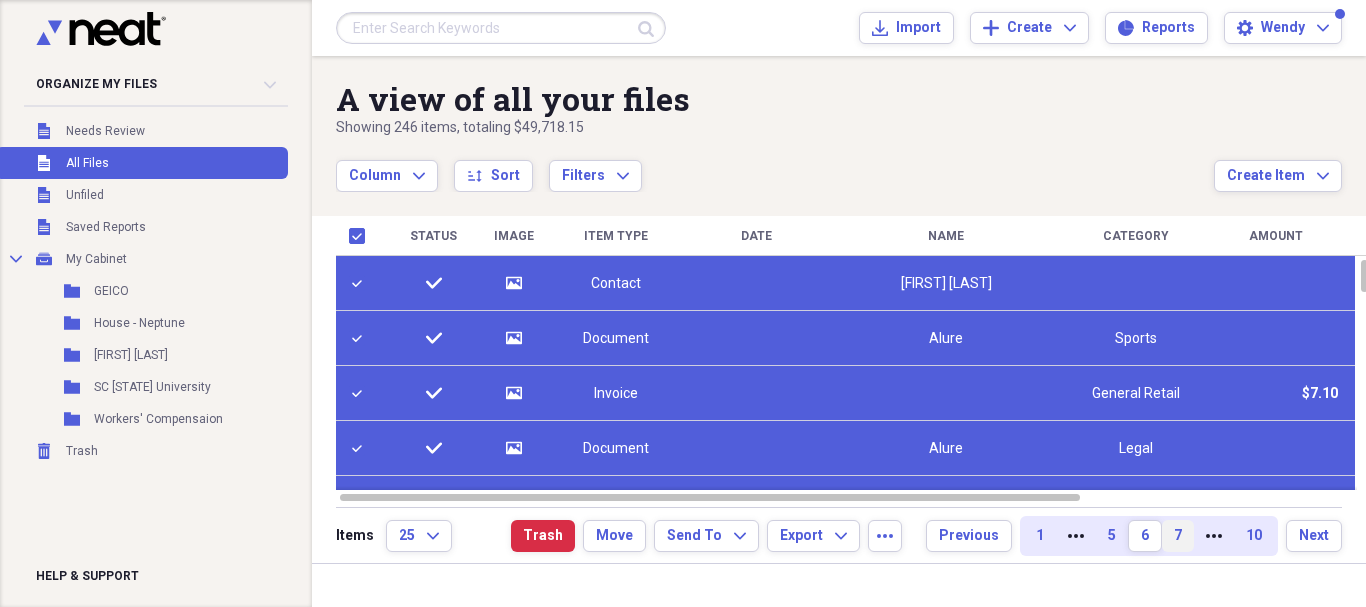 click on "7" at bounding box center [1178, 536] 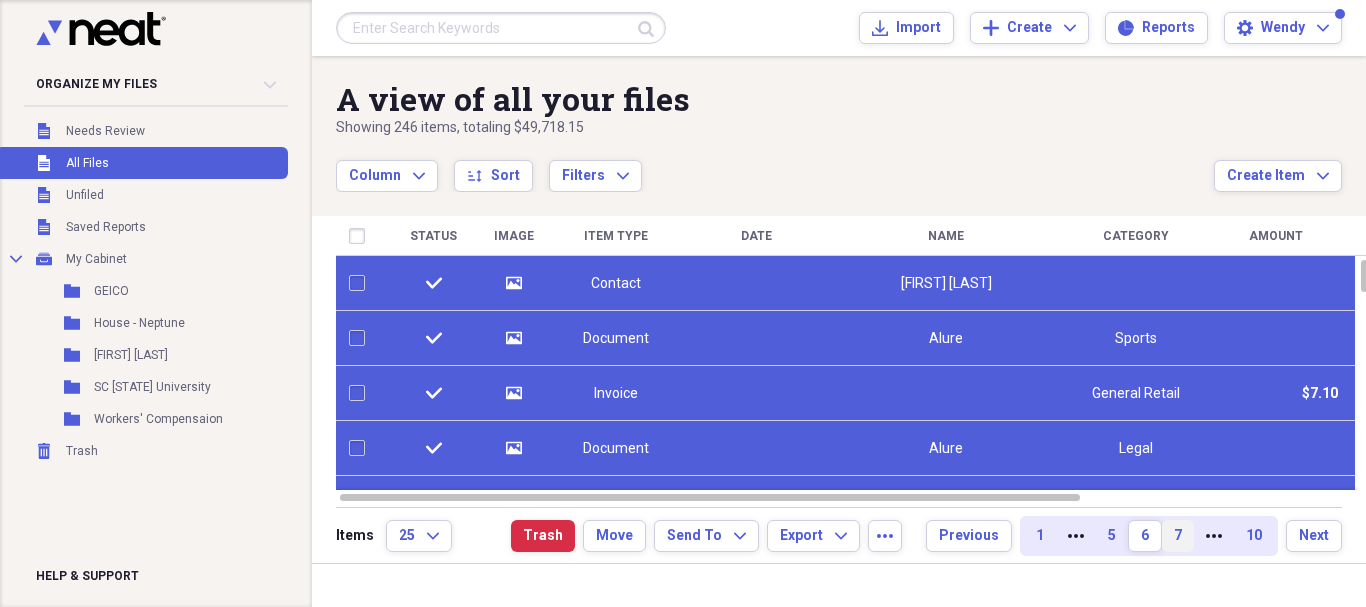 checkbox on "false" 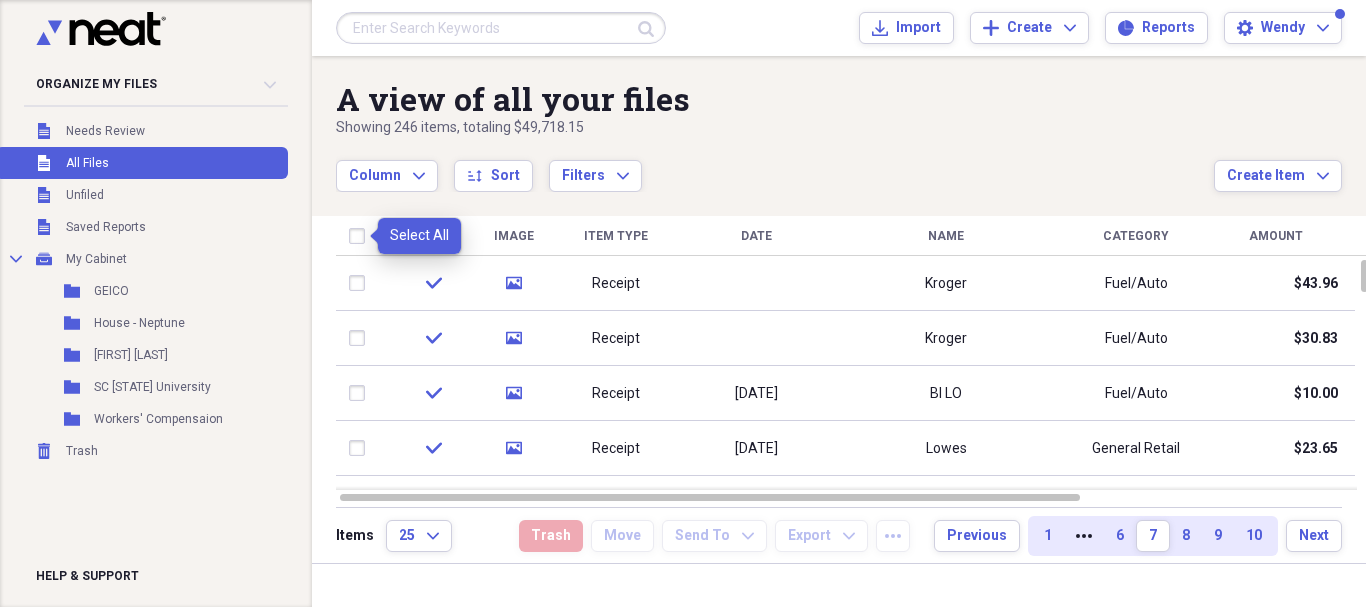 click at bounding box center (361, 236) 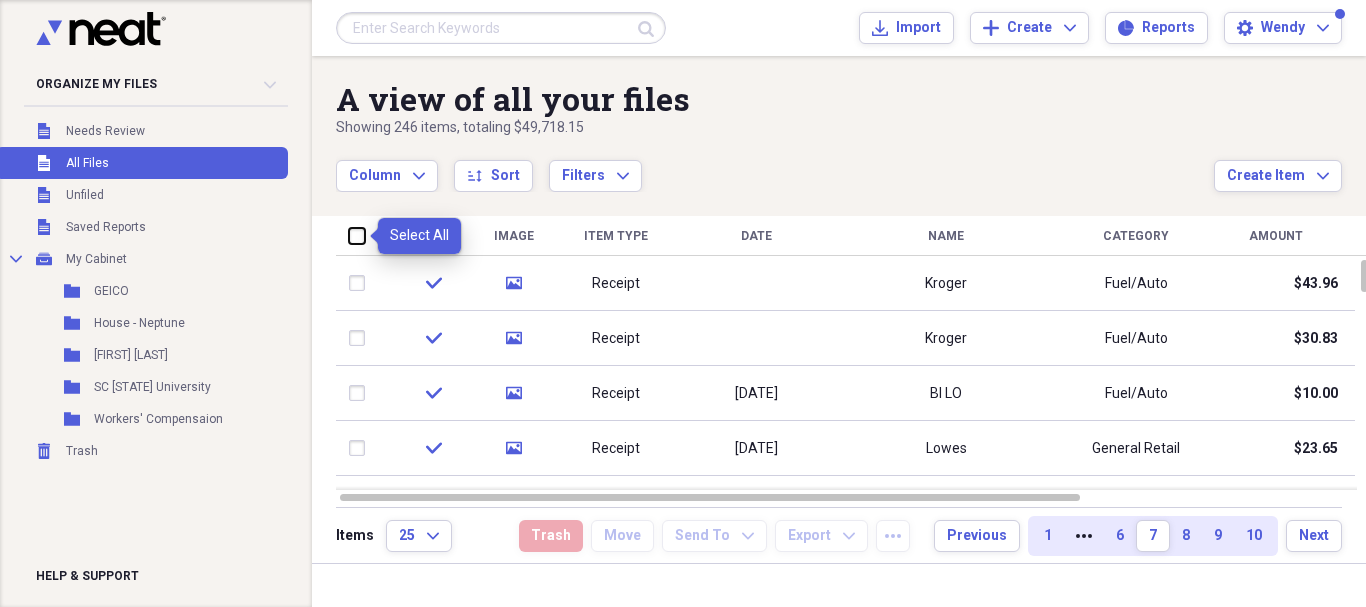 click at bounding box center (349, 235) 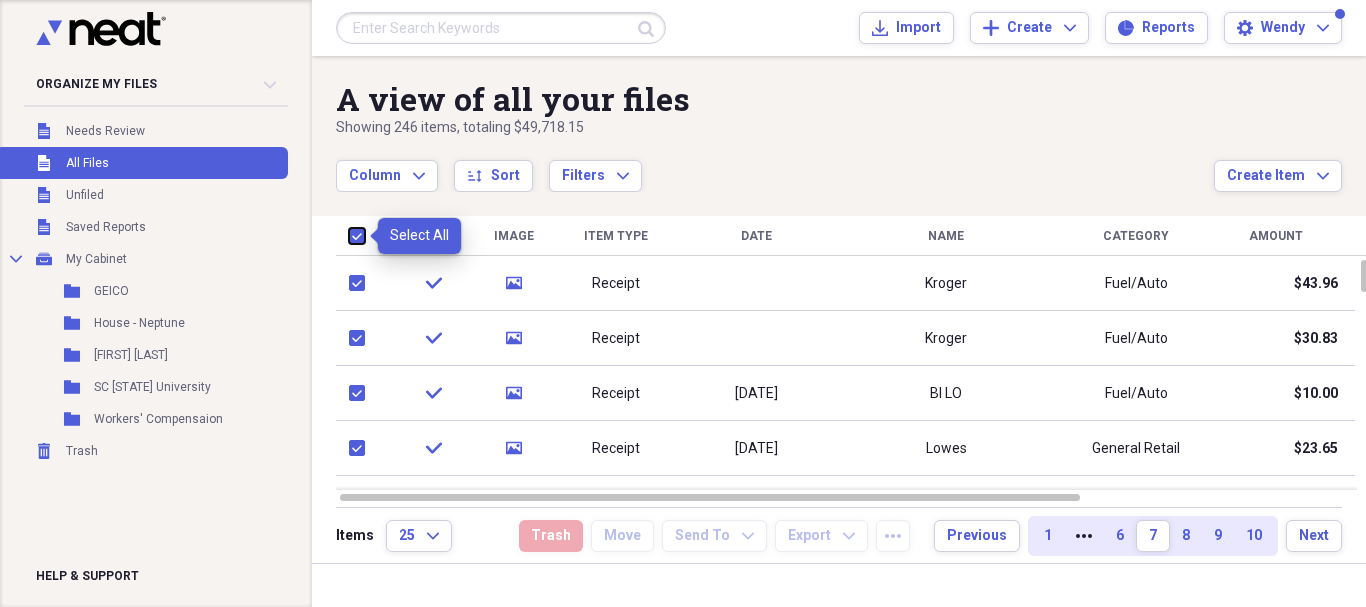 checkbox on "true" 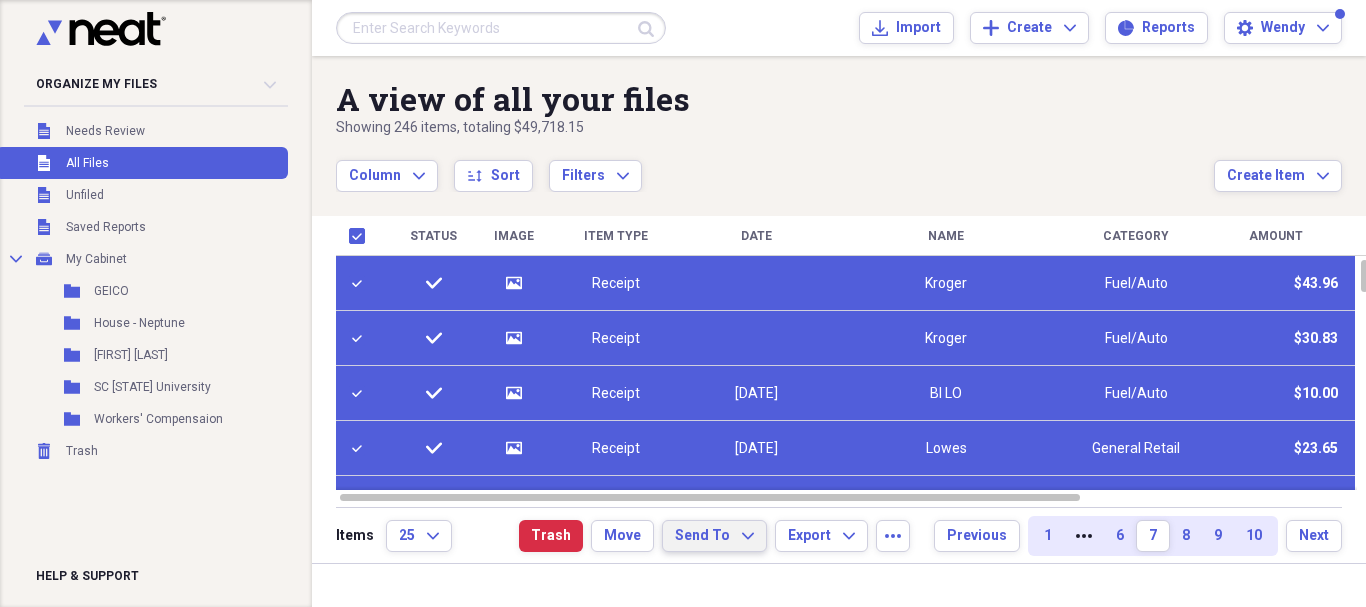 click on "Send To" at bounding box center (702, 536) 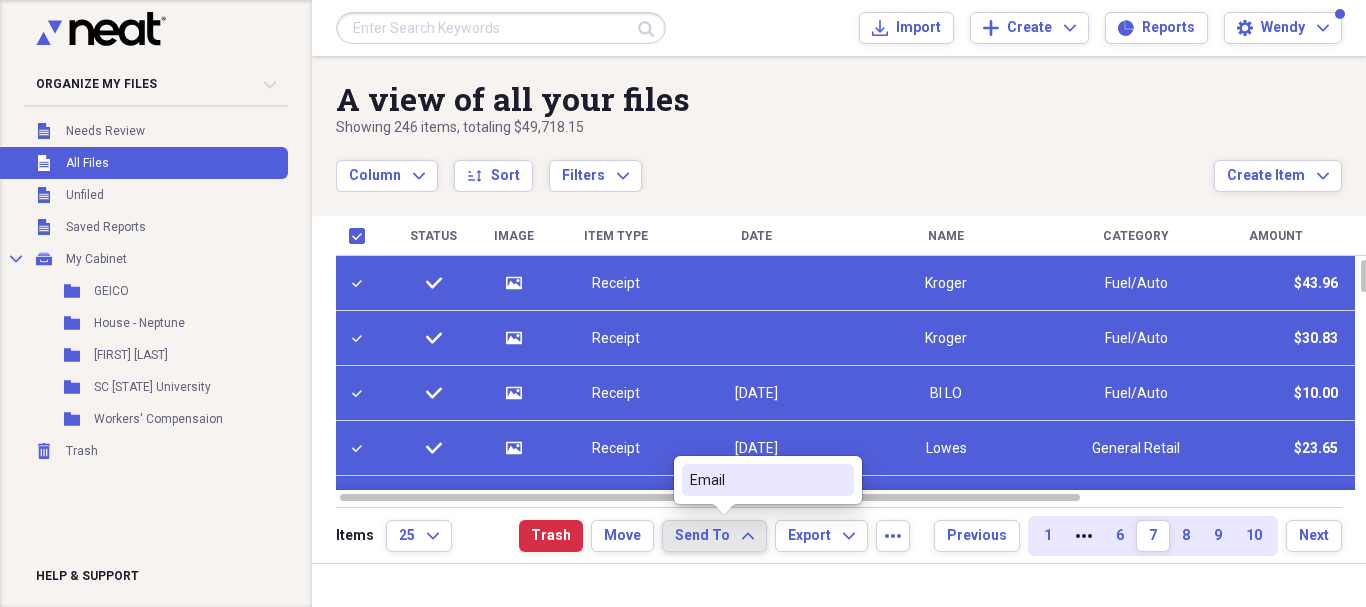 click 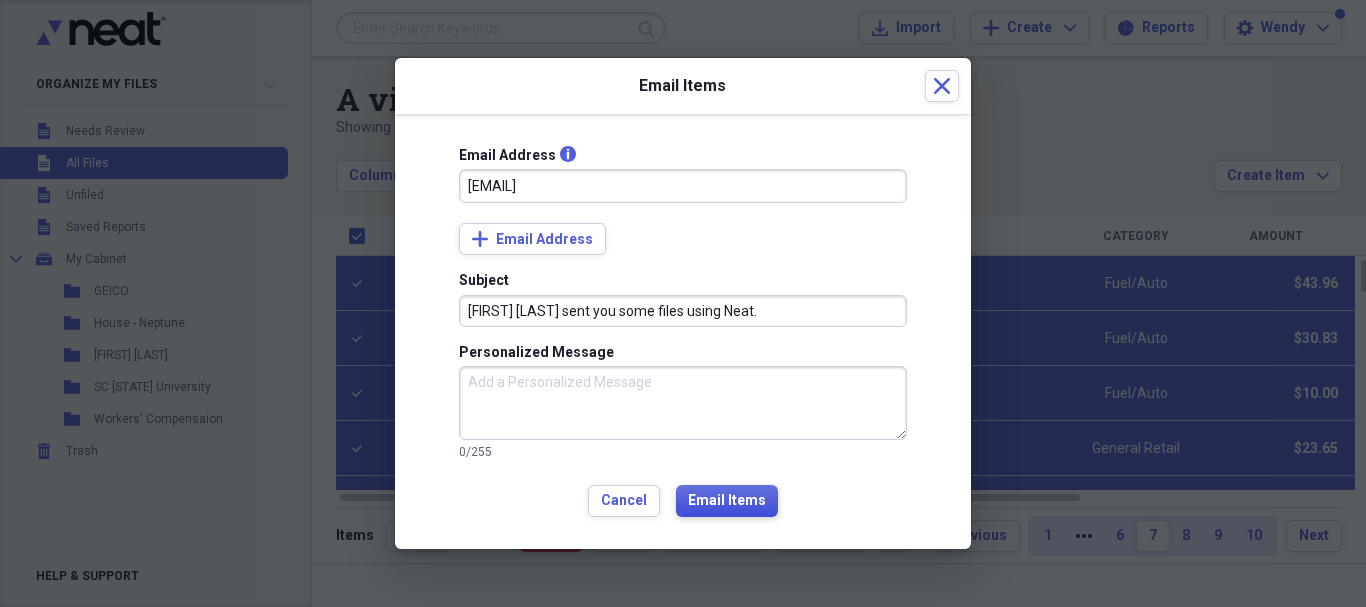 type on "[EMAIL]" 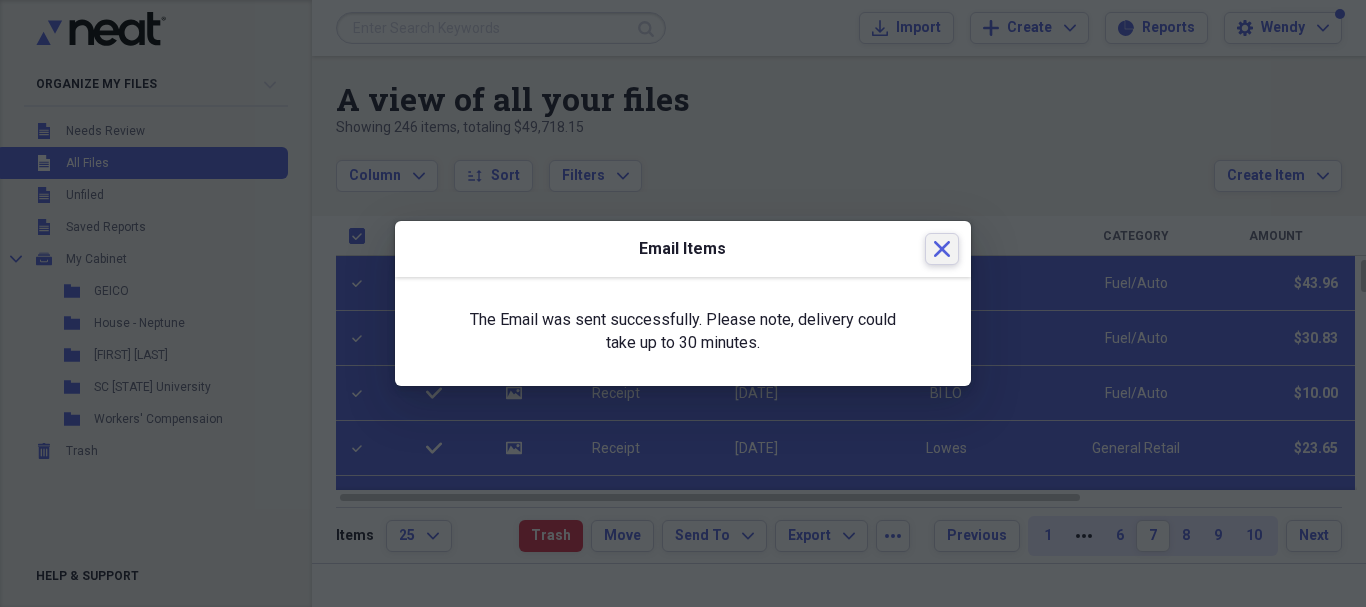 click on "Close" at bounding box center [942, 249] 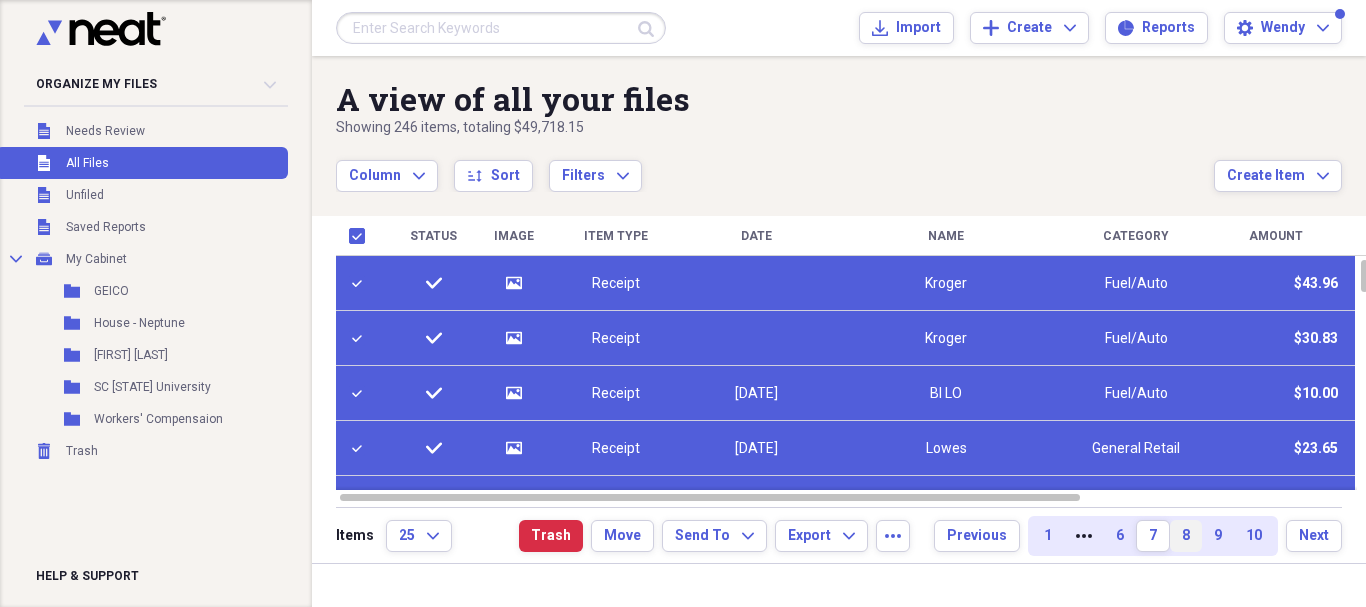 click on "8" at bounding box center (1186, 536) 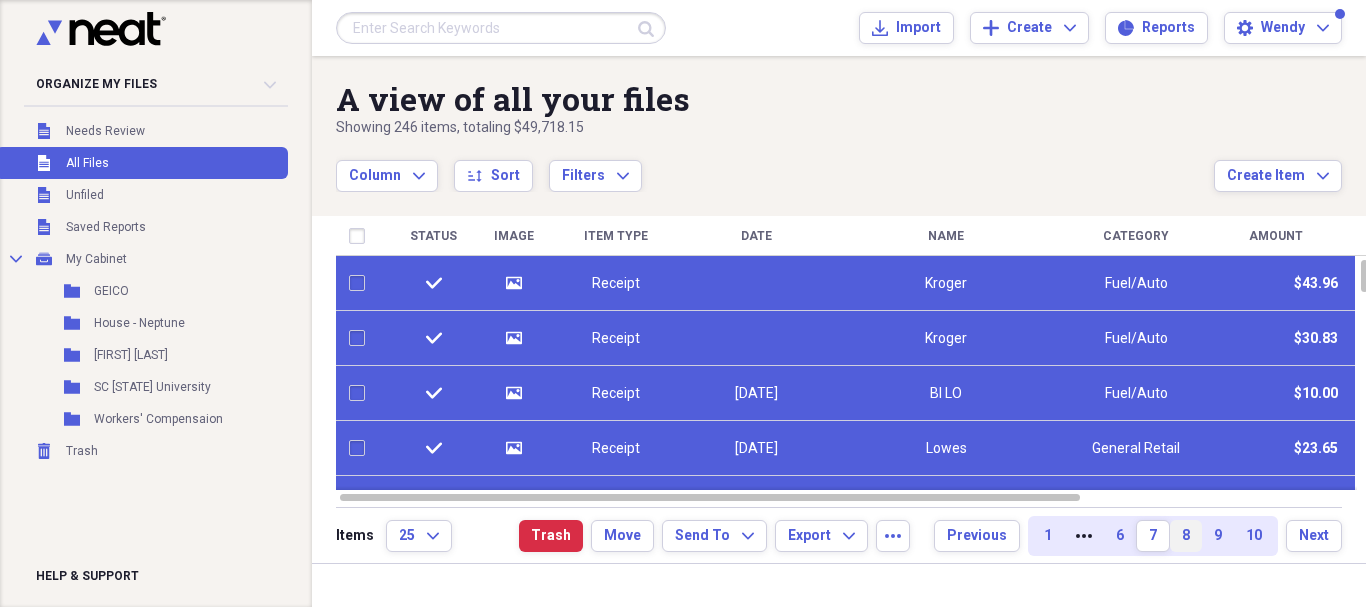 checkbox on "false" 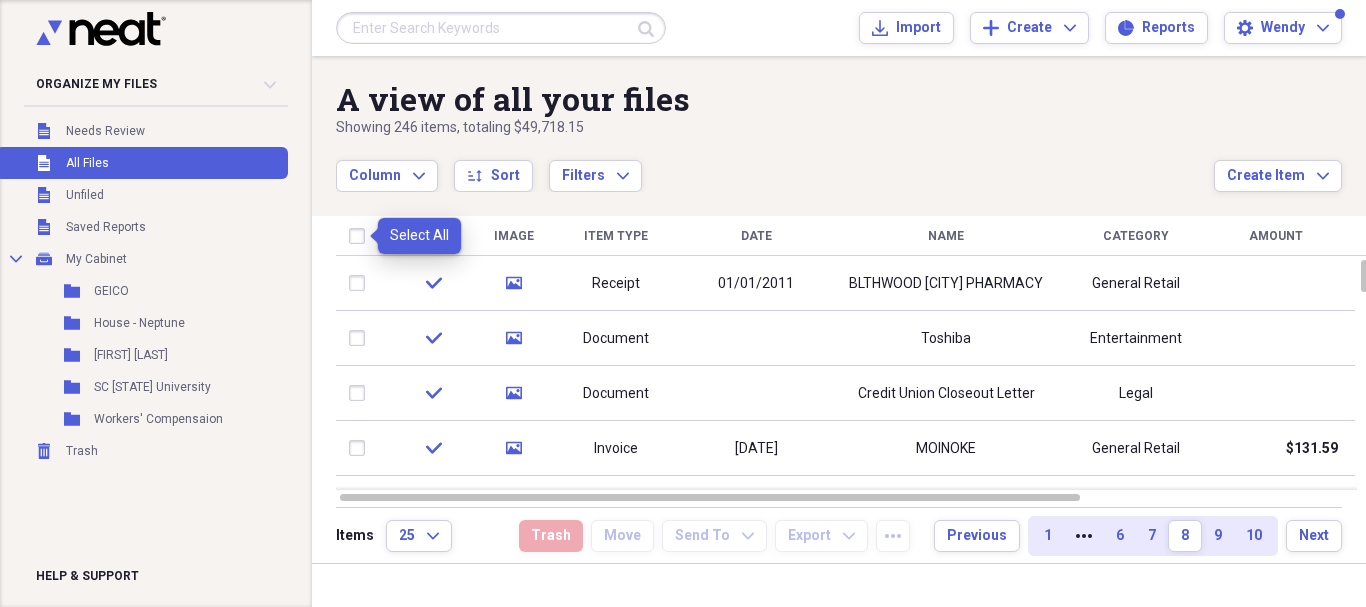 click at bounding box center [361, 236] 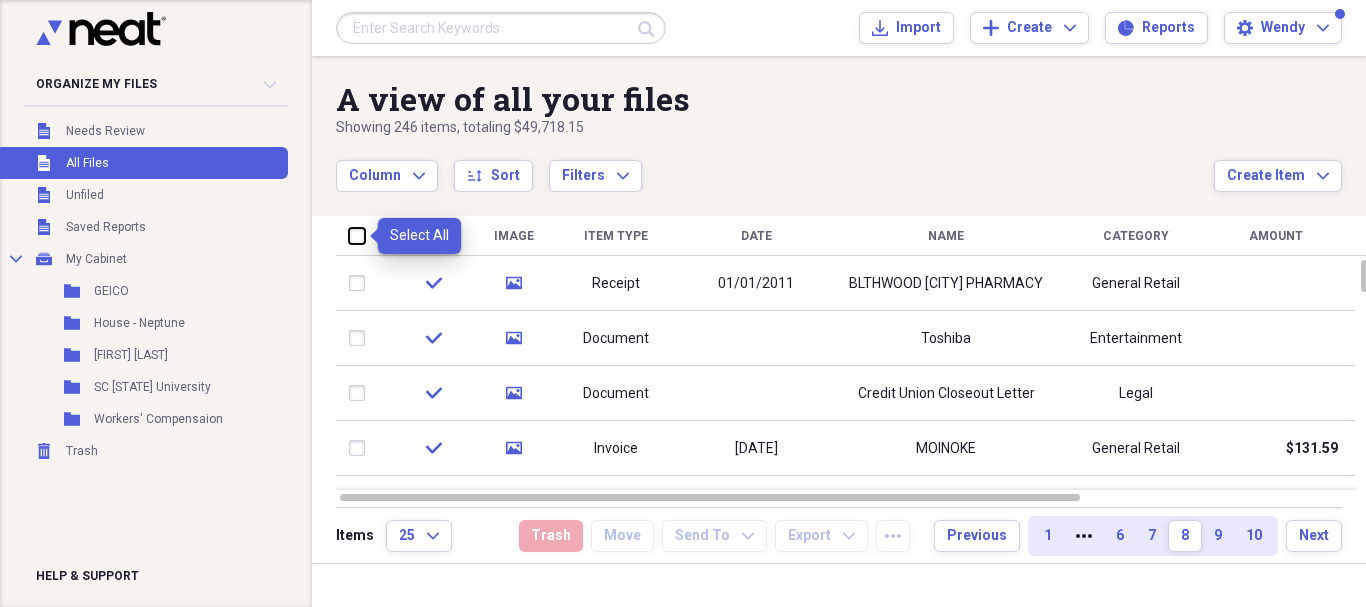 click at bounding box center (349, 235) 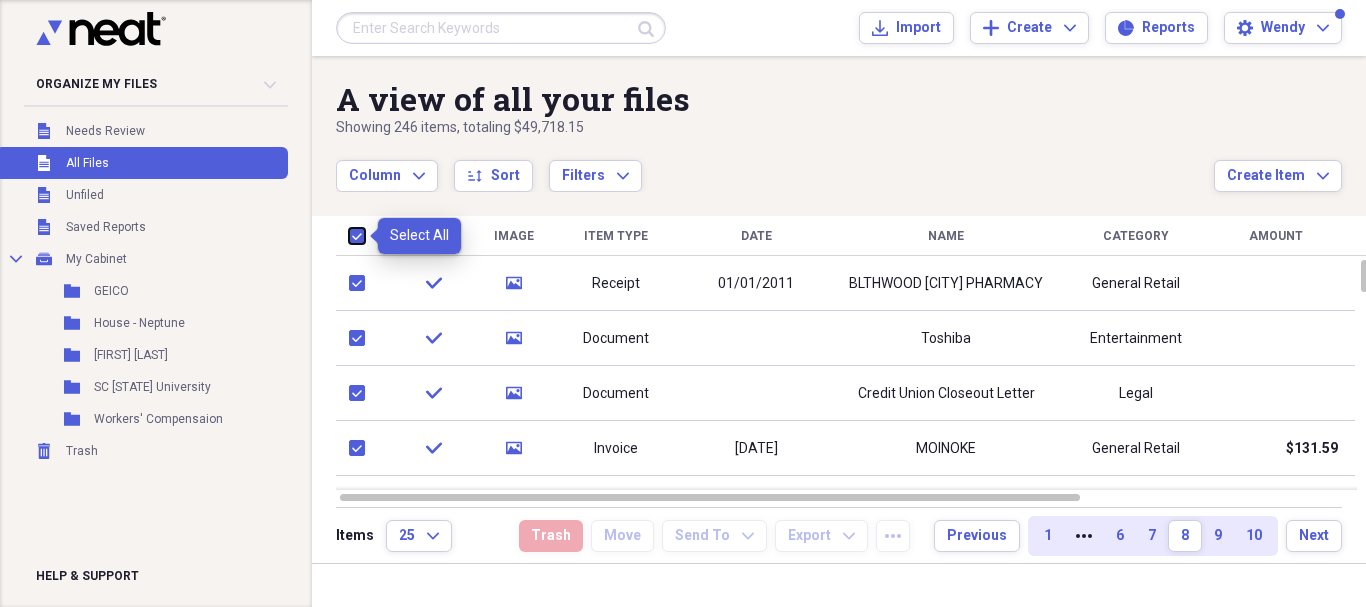 checkbox on "true" 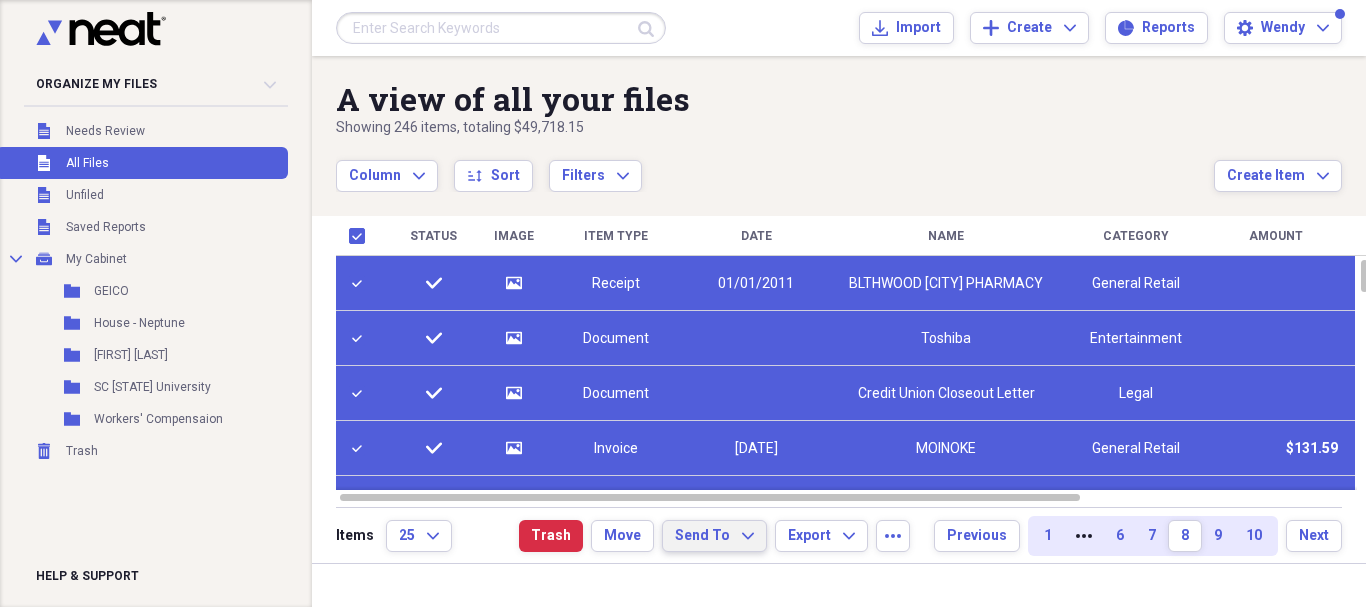 click on "Send To" at bounding box center (702, 536) 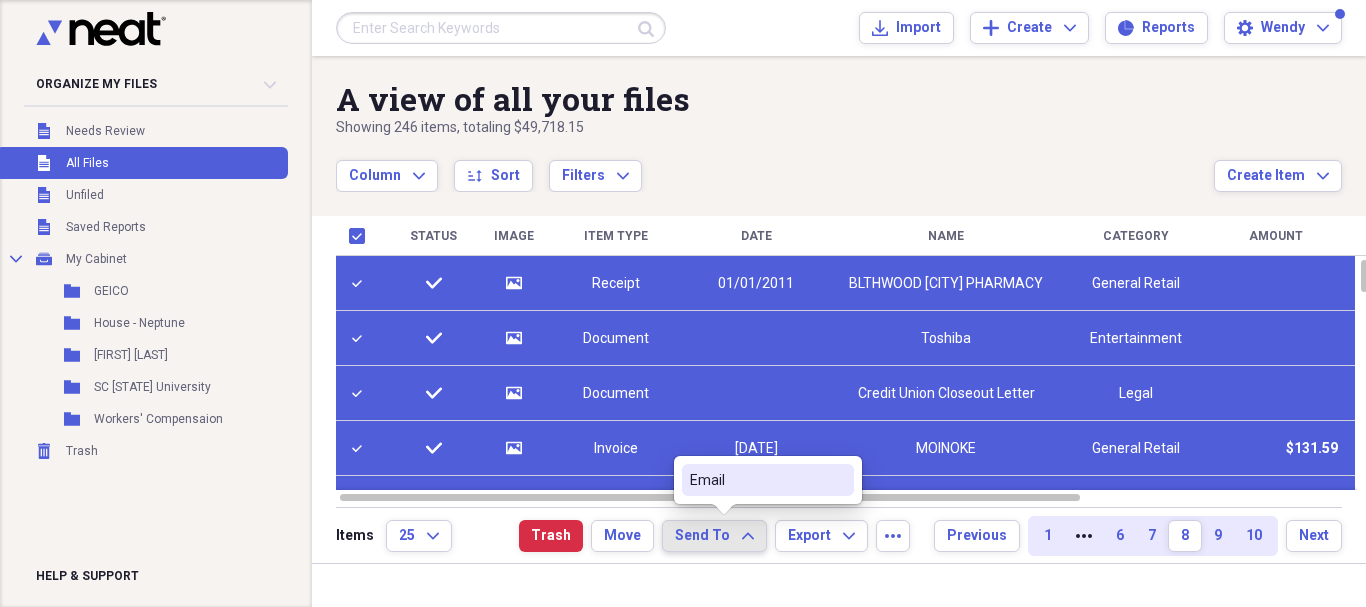 click on "Email" at bounding box center [756, 480] 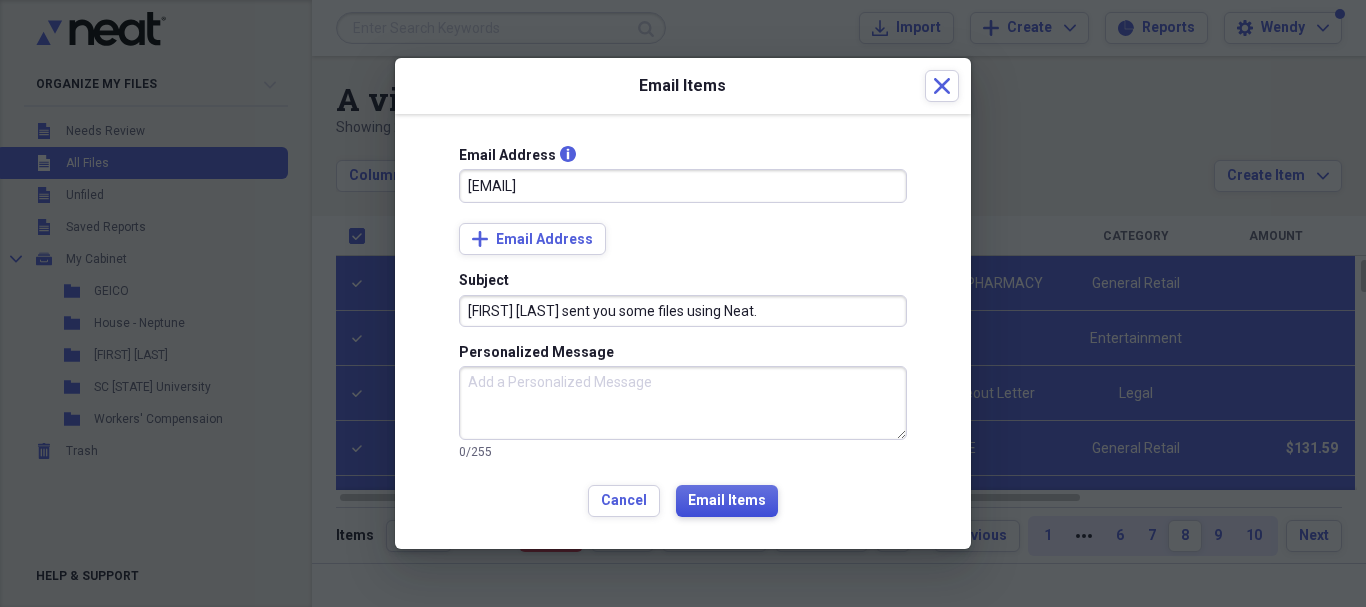 click on "Email Items" at bounding box center [727, 501] 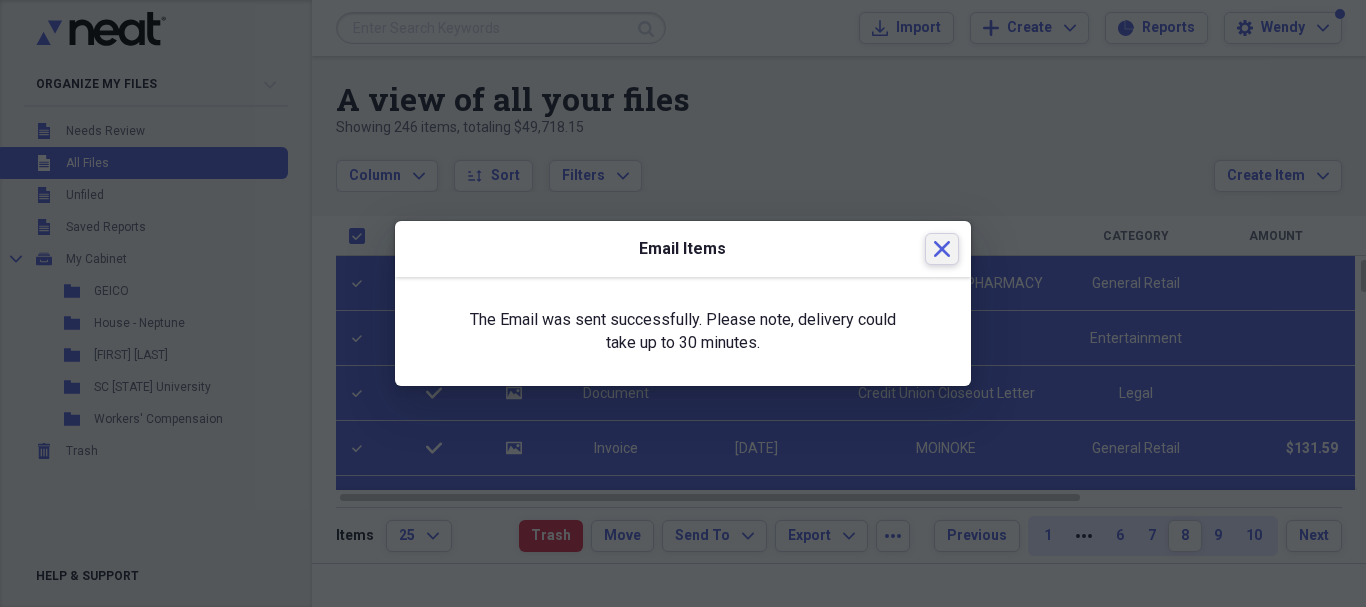 click on "Close" 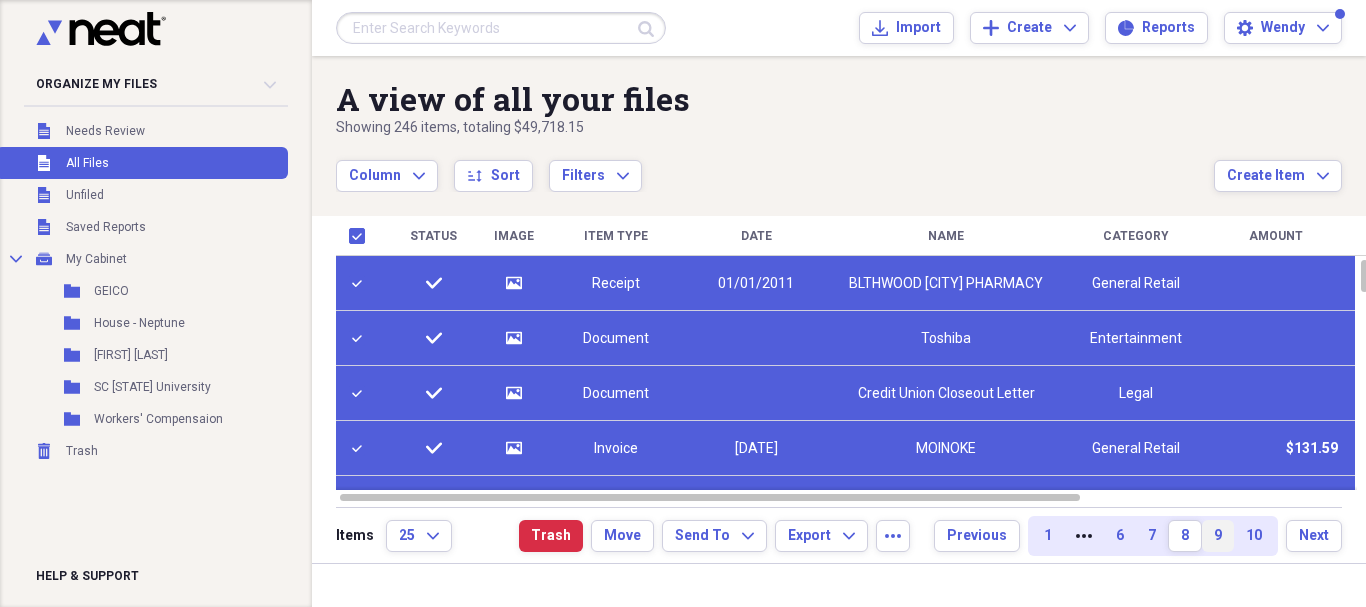 click on "9" at bounding box center (1218, 536) 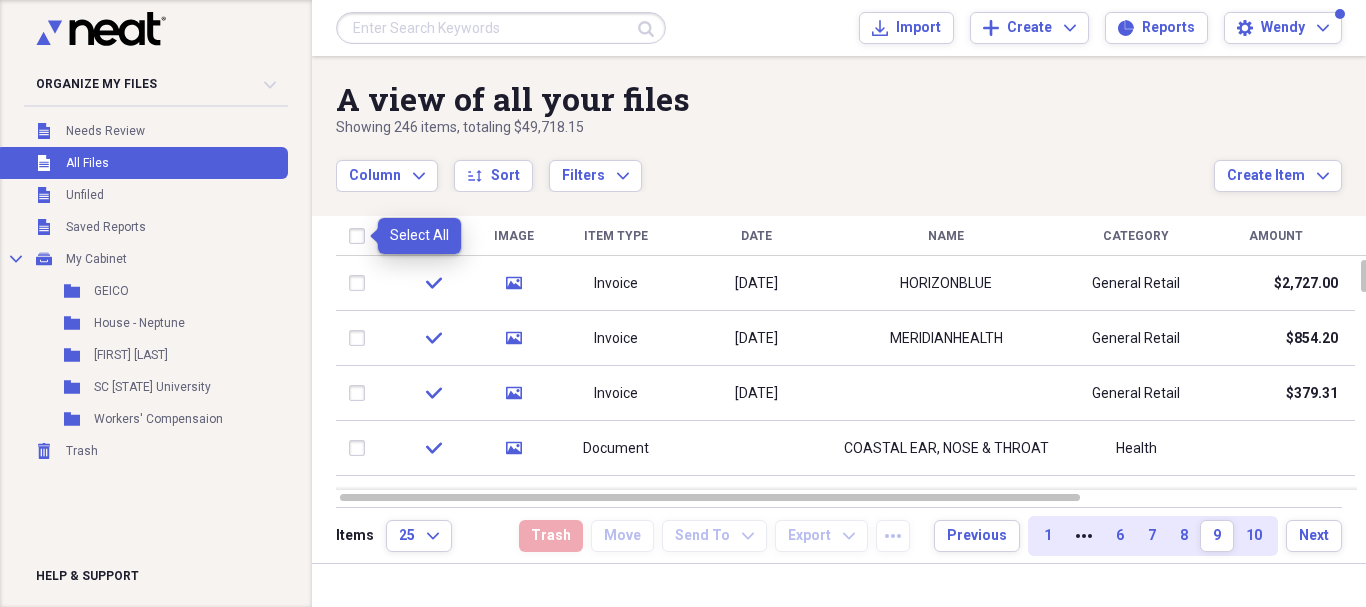 click at bounding box center (361, 236) 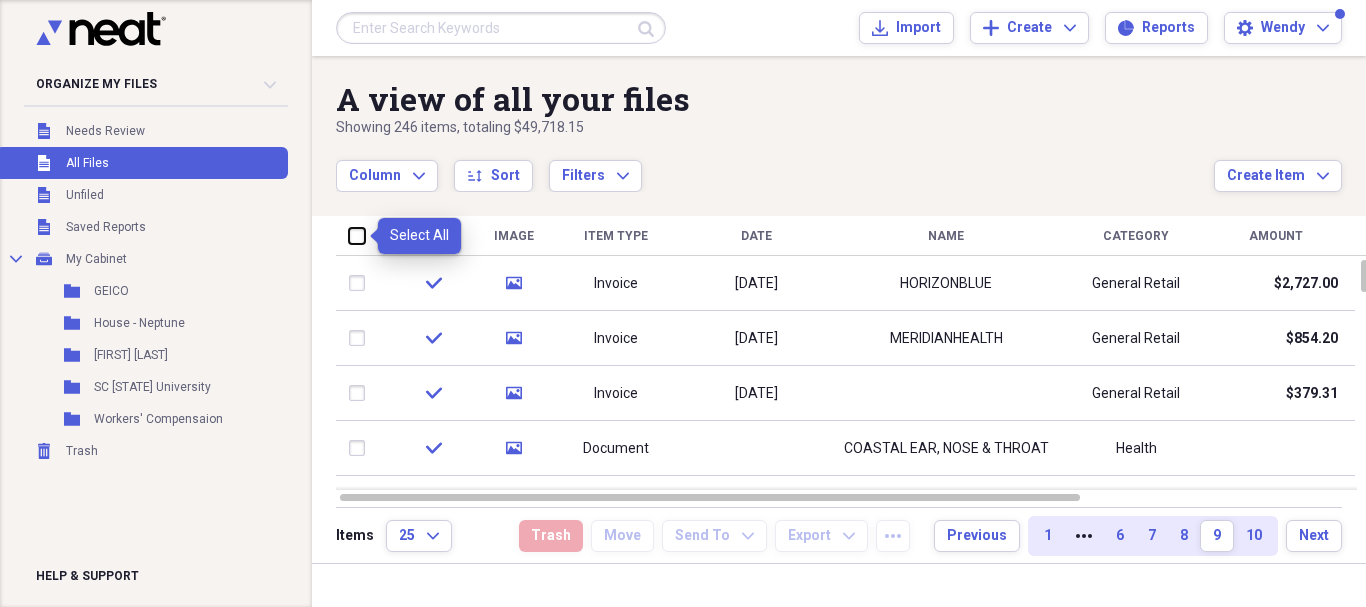 click at bounding box center [349, 235] 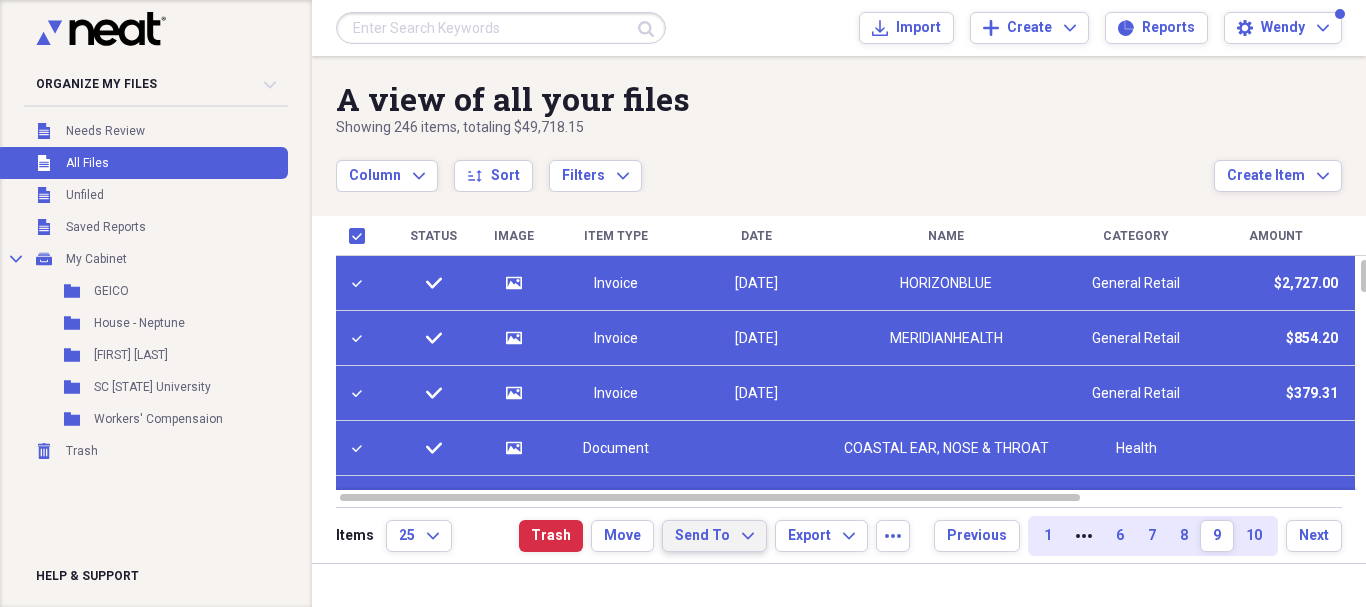 click on "Send To" at bounding box center (702, 536) 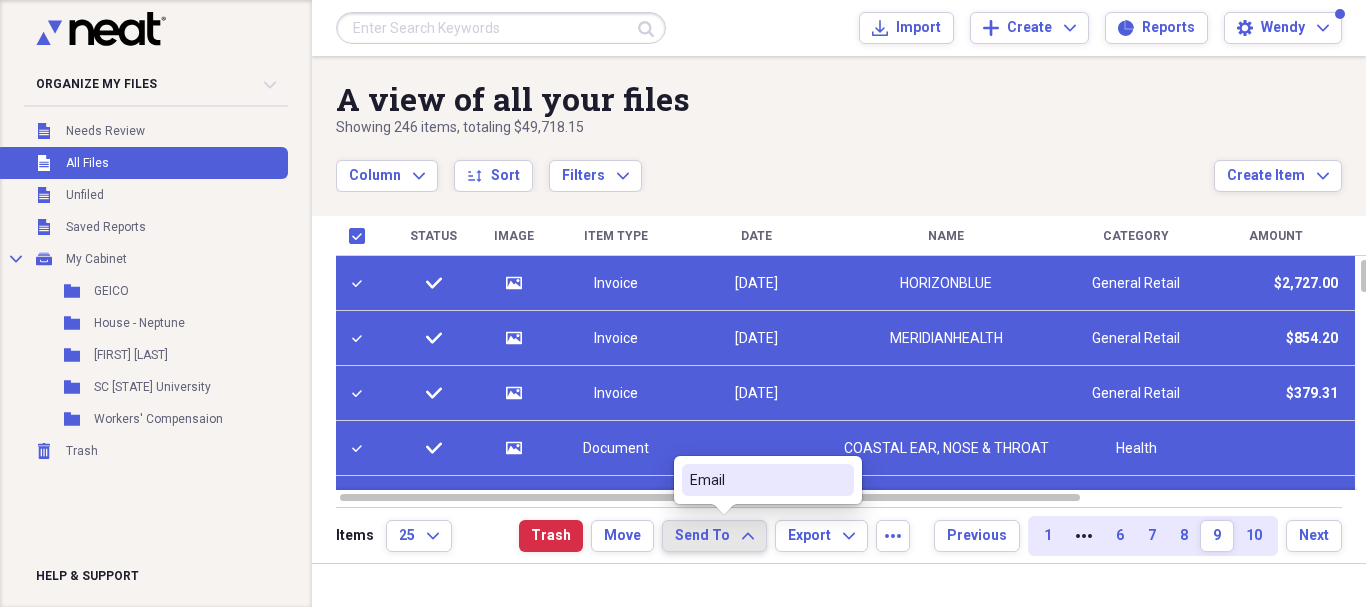 click on "Email" at bounding box center [756, 480] 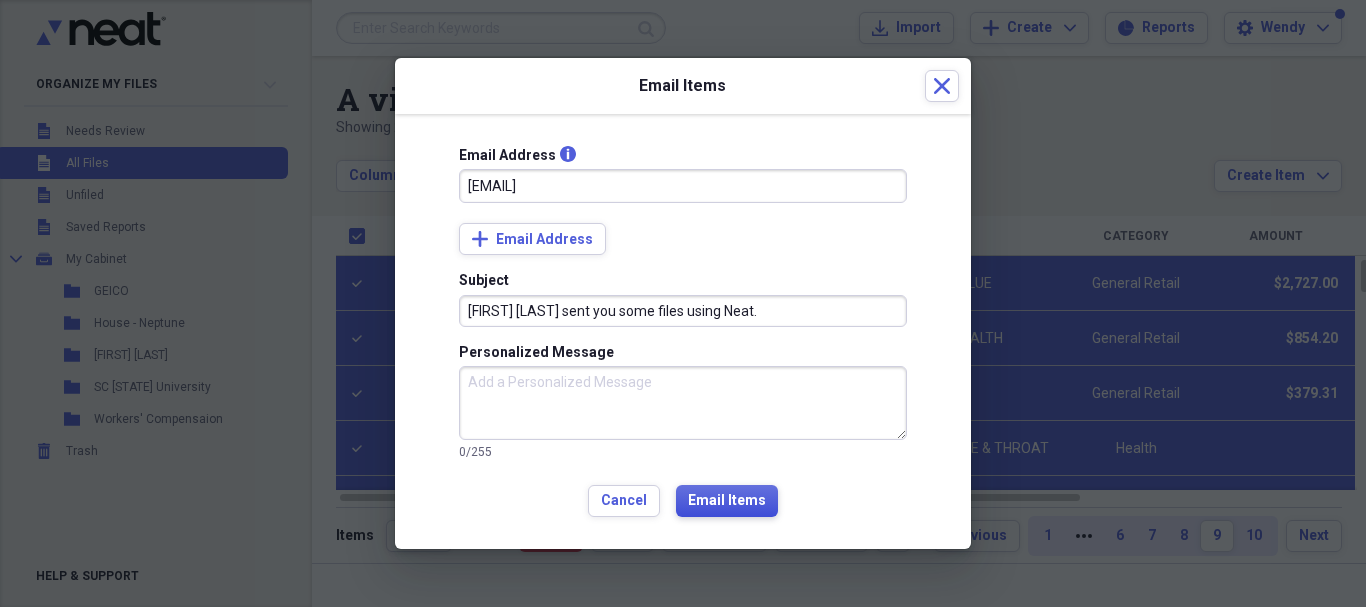 click on "Email Items" at bounding box center (727, 501) 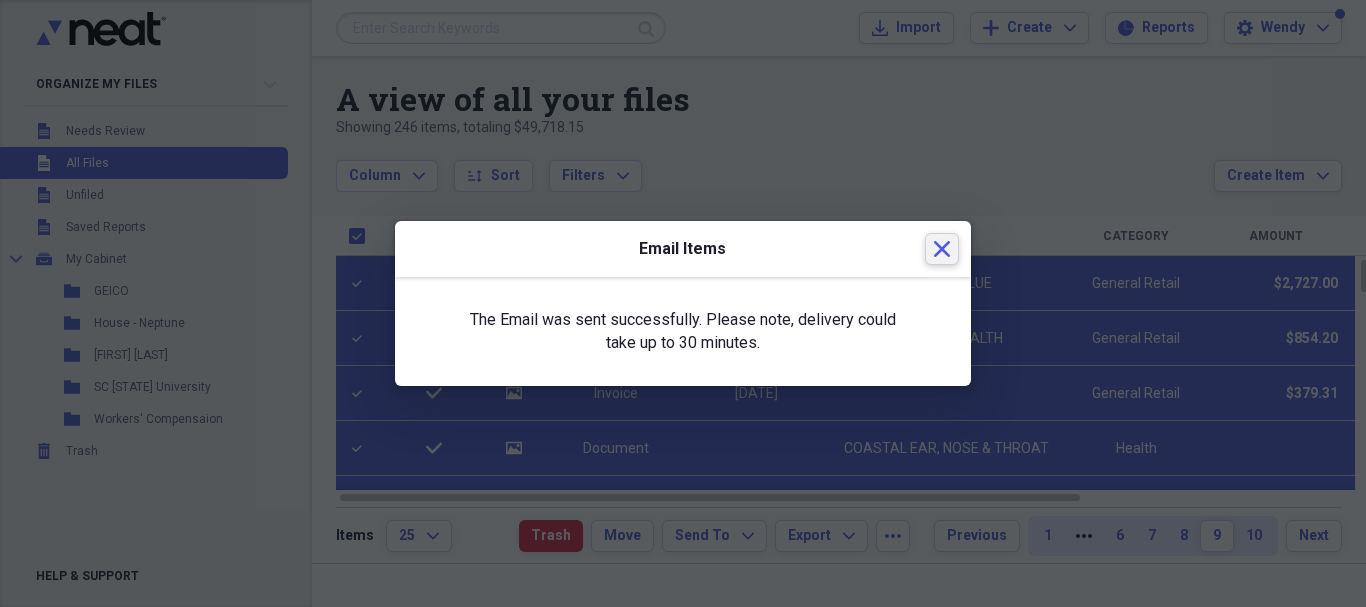 click on "Close" 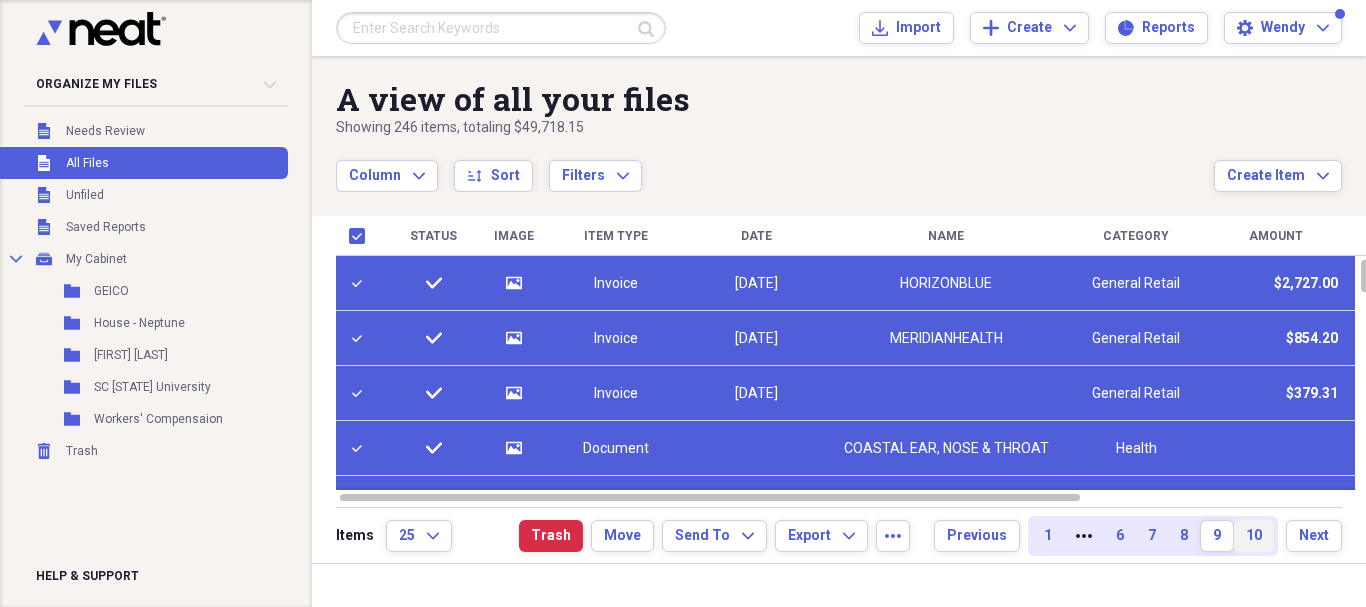 click on "10" at bounding box center (1254, 536) 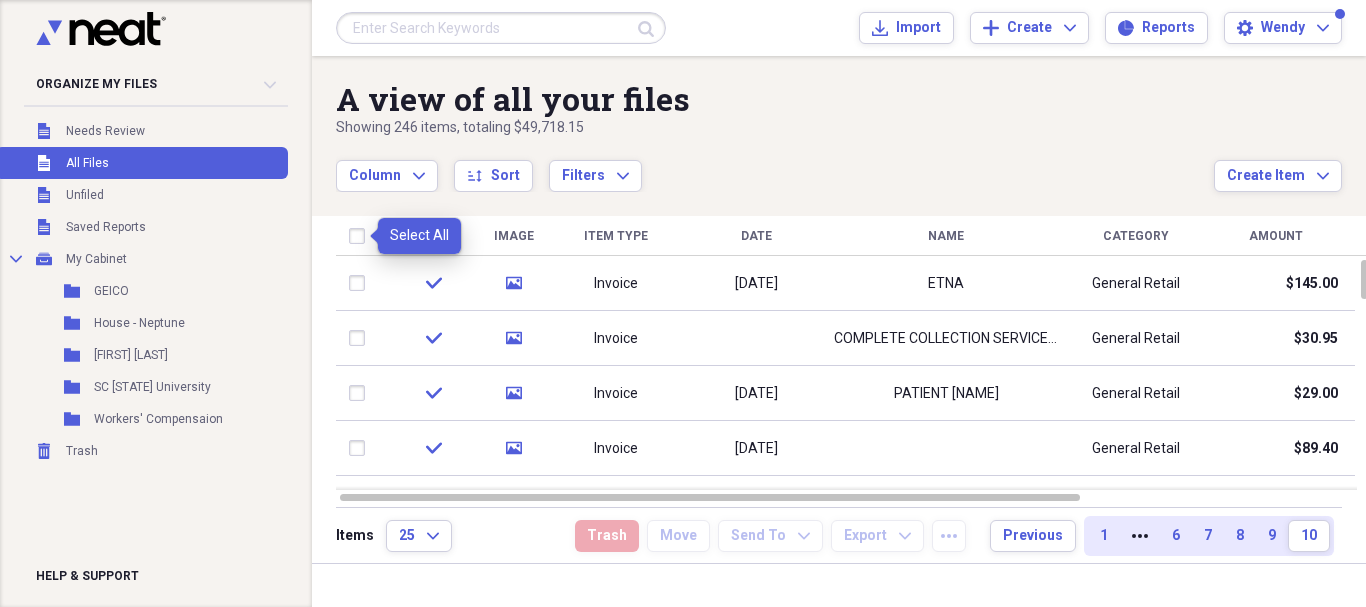 click at bounding box center (361, 236) 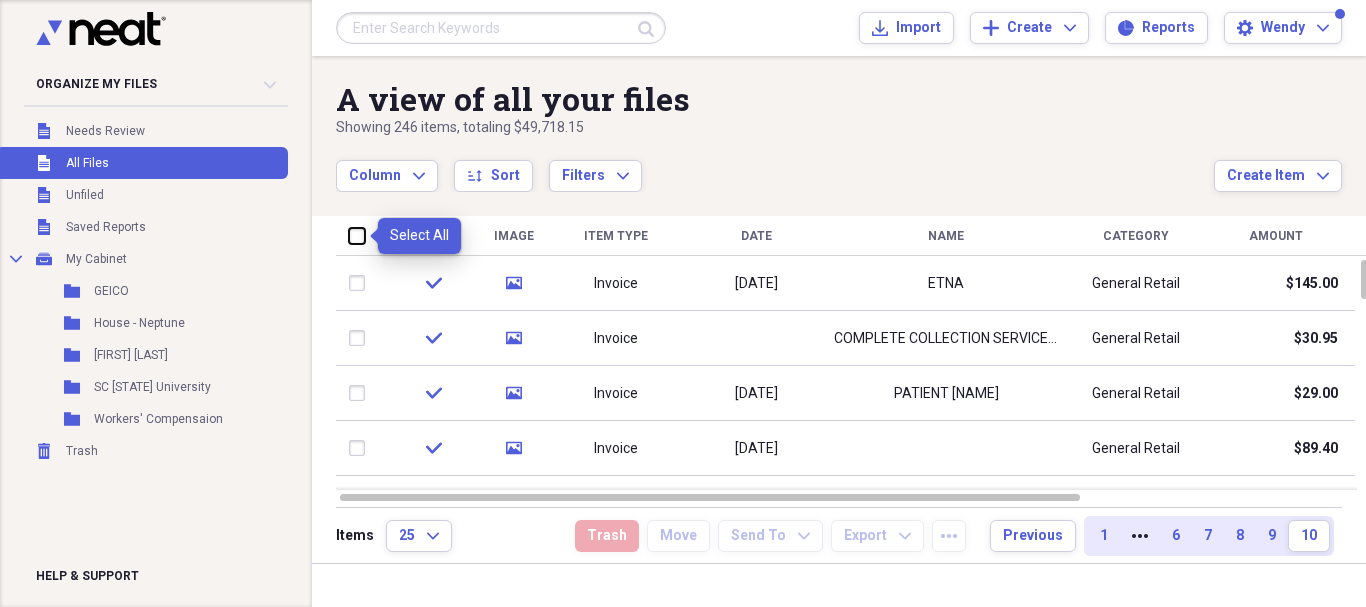 click at bounding box center (349, 235) 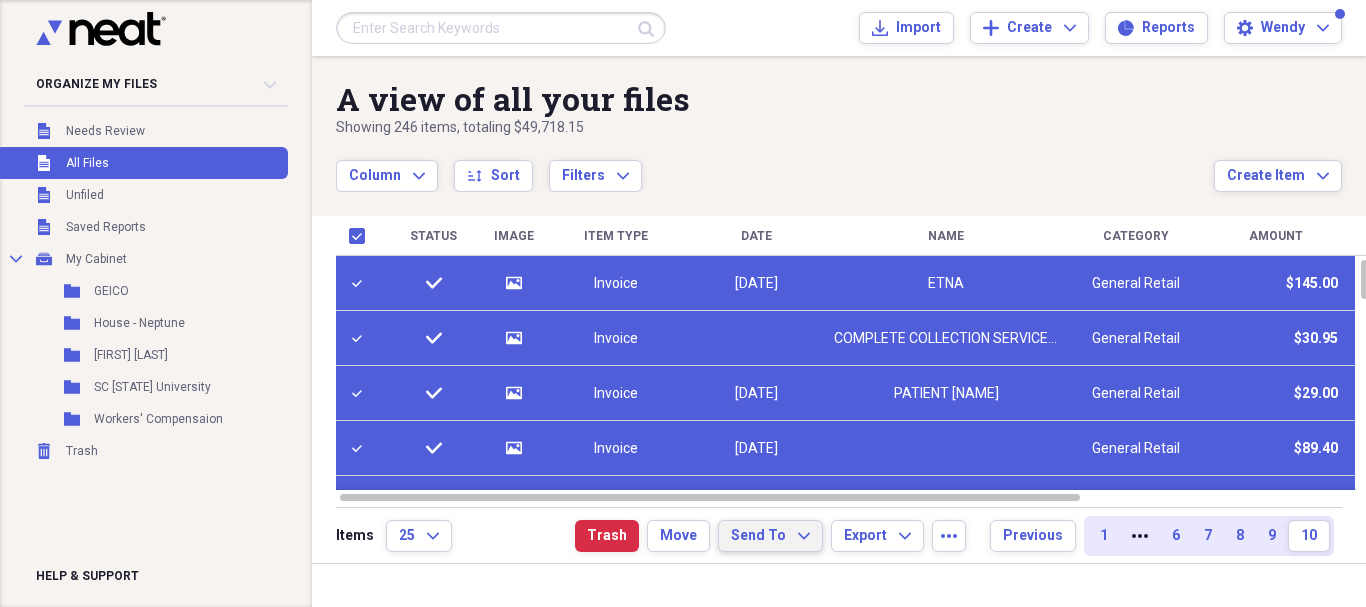 click on "Send To" at bounding box center [758, 536] 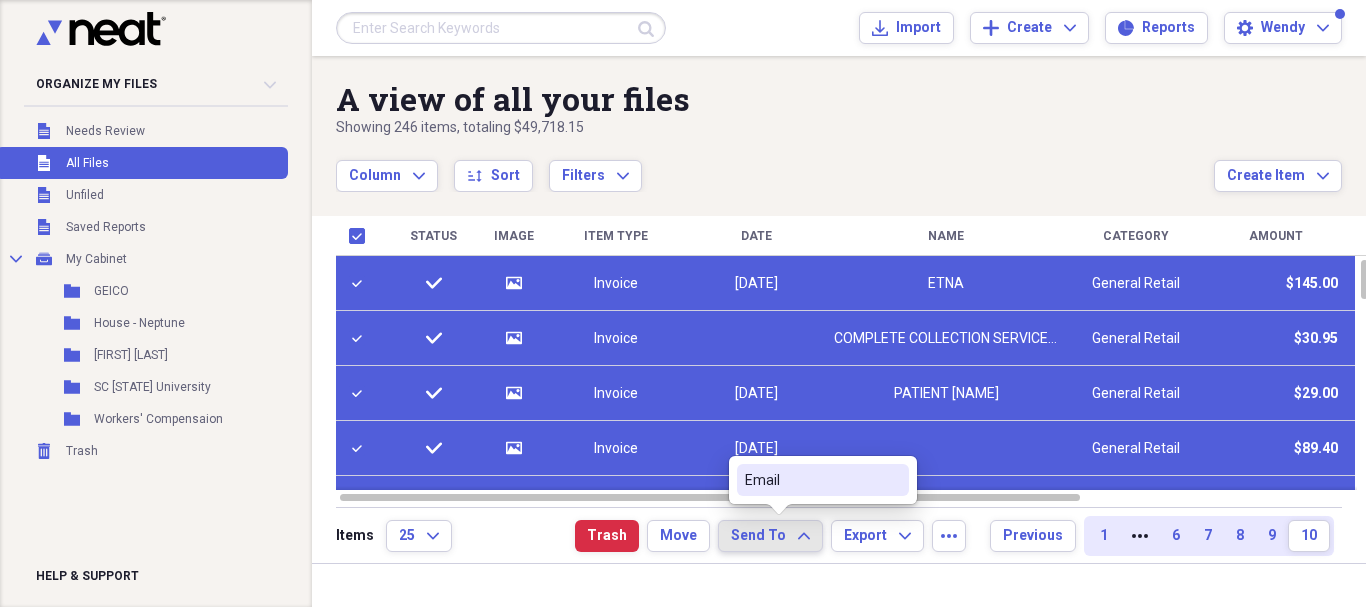 click on "Email" at bounding box center [811, 480] 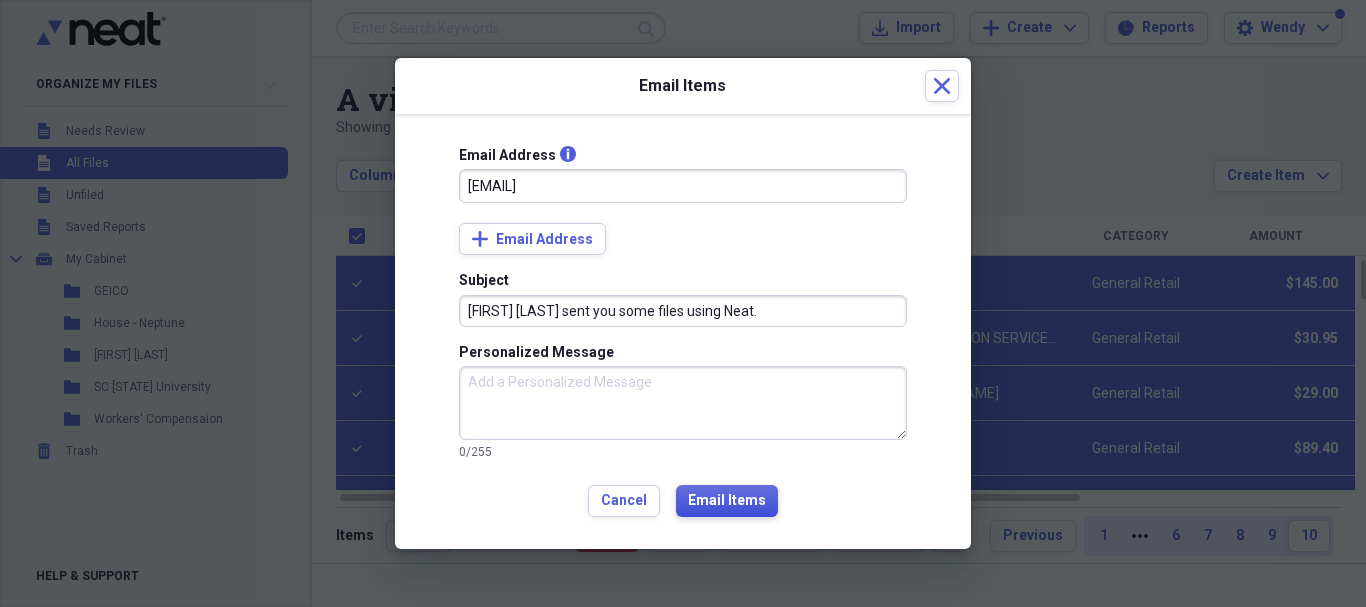 click on "Email Items" at bounding box center [727, 501] 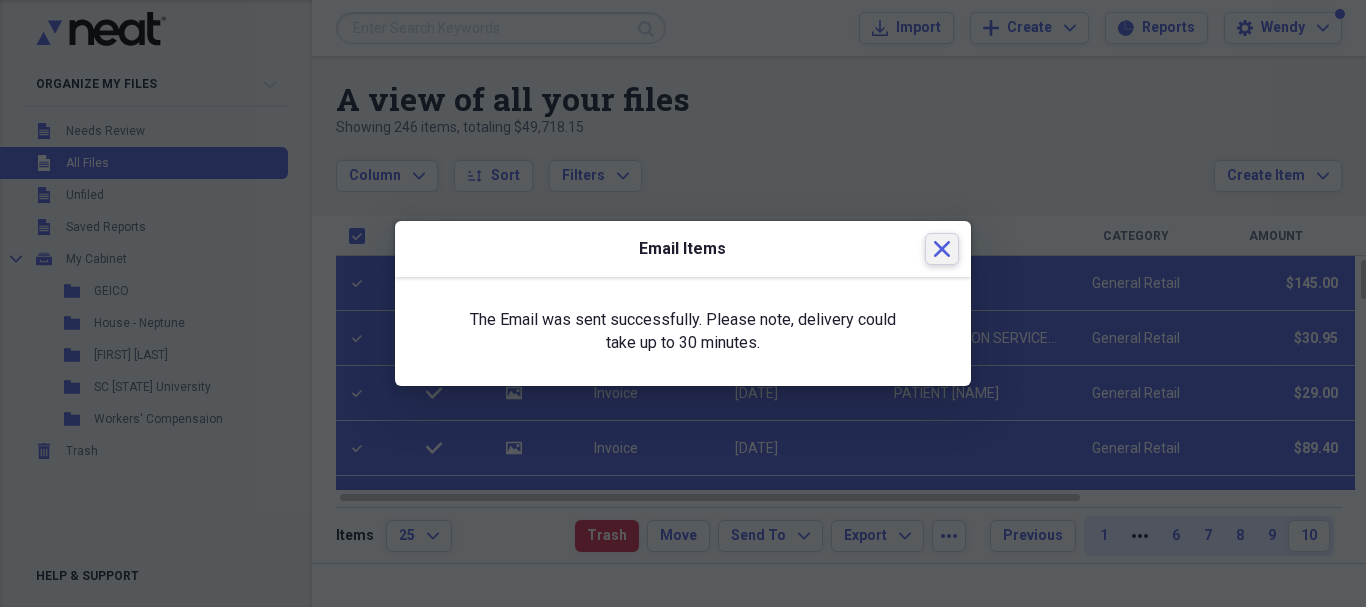 click 